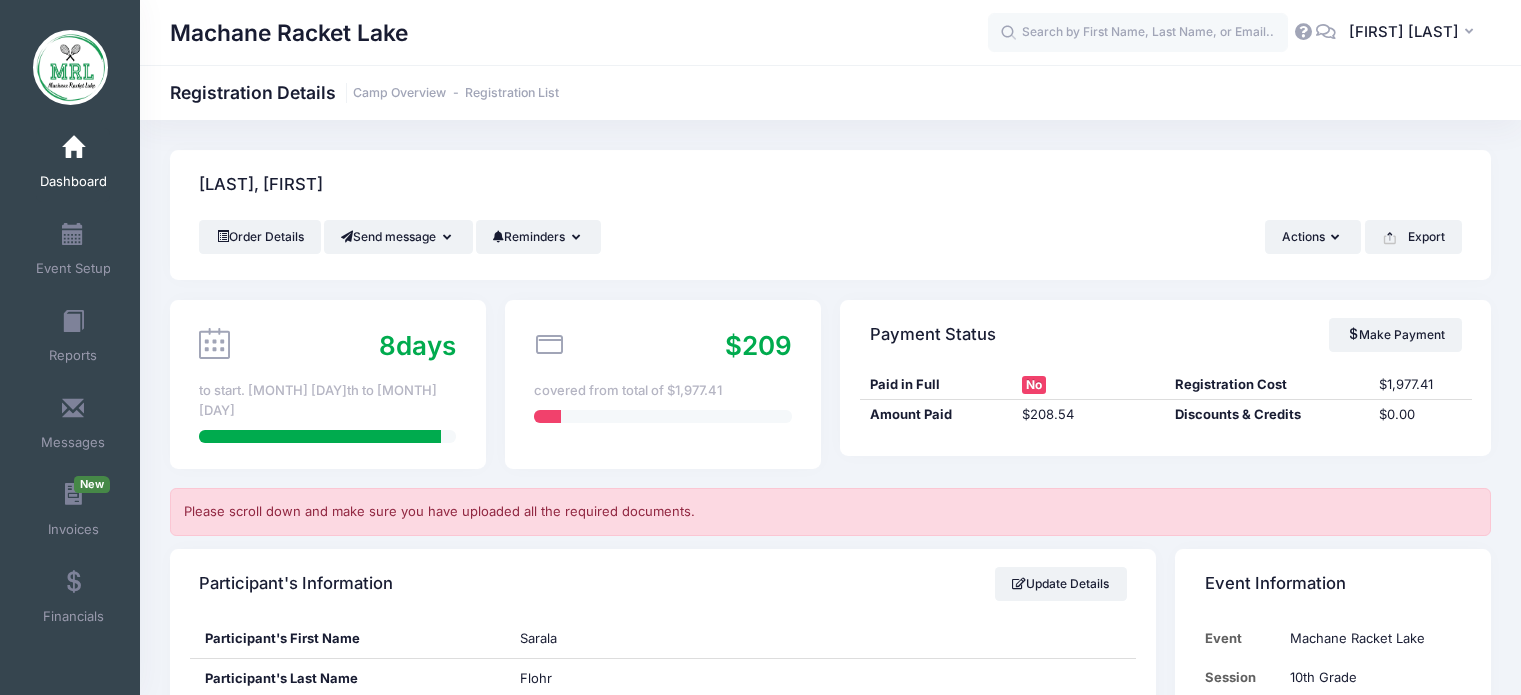 scroll, scrollTop: 0, scrollLeft: 0, axis: both 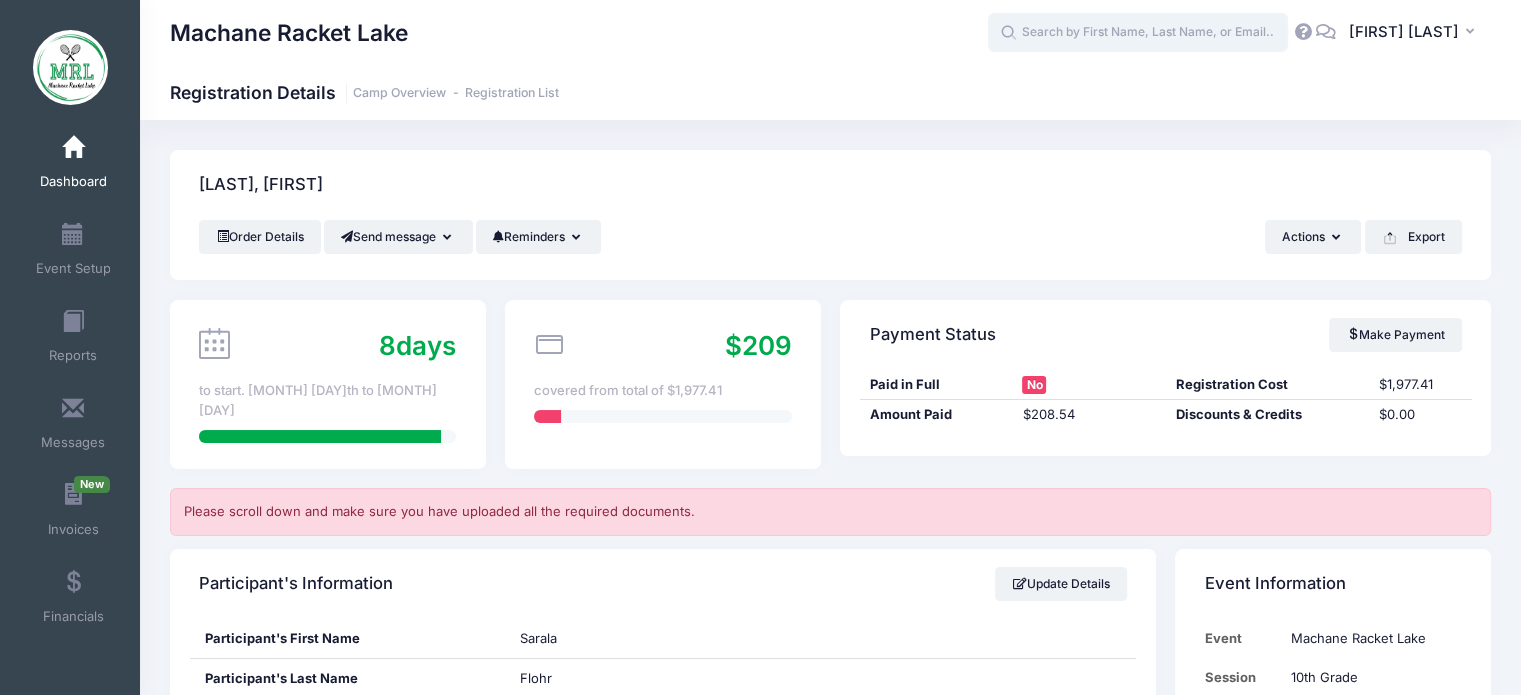 click at bounding box center [1138, 33] 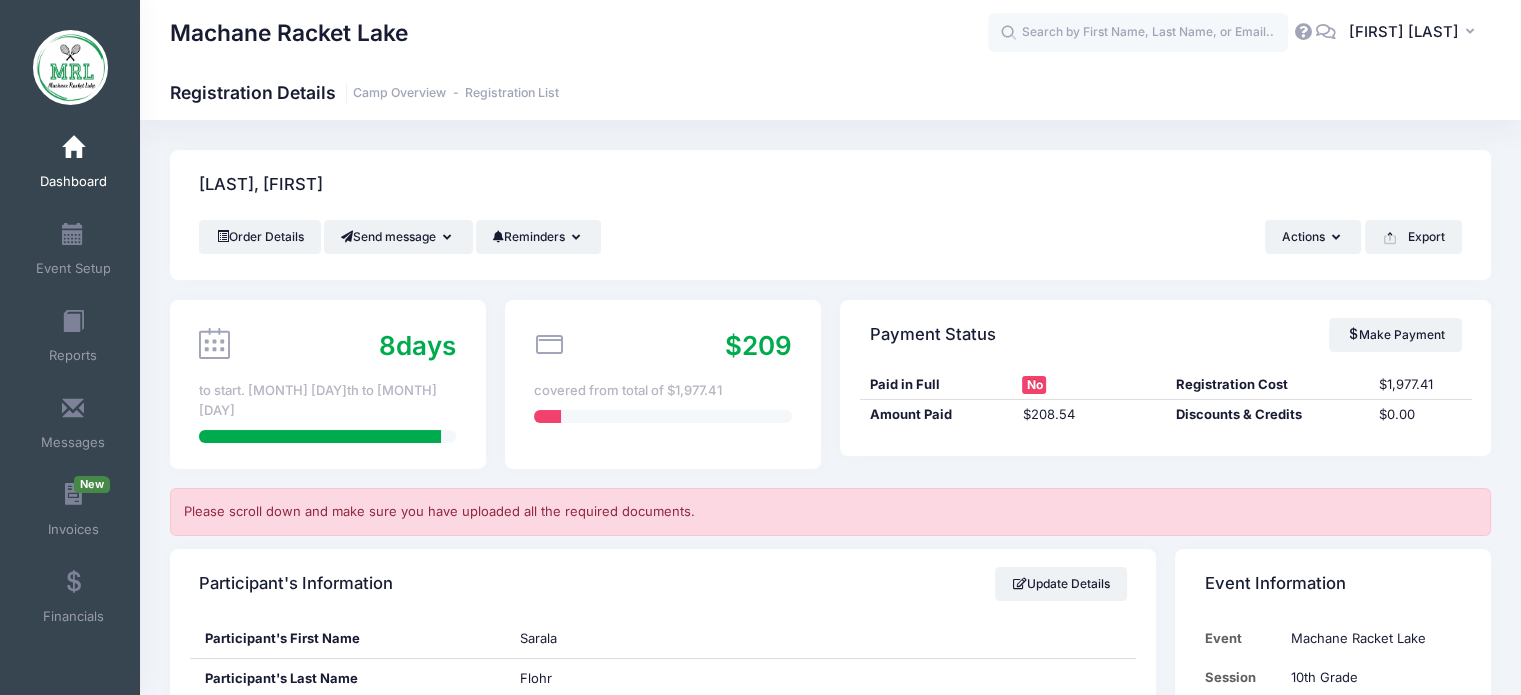 click at bounding box center (73, 148) 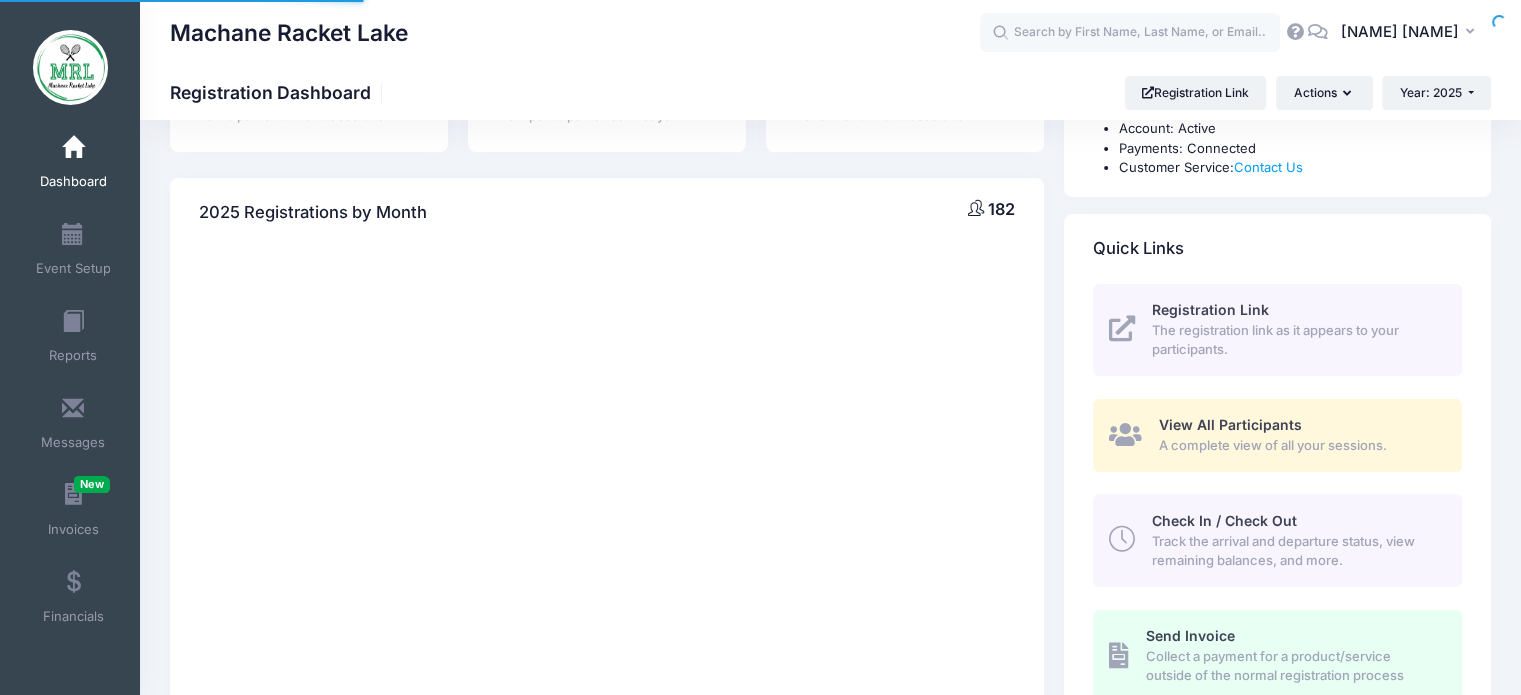 select 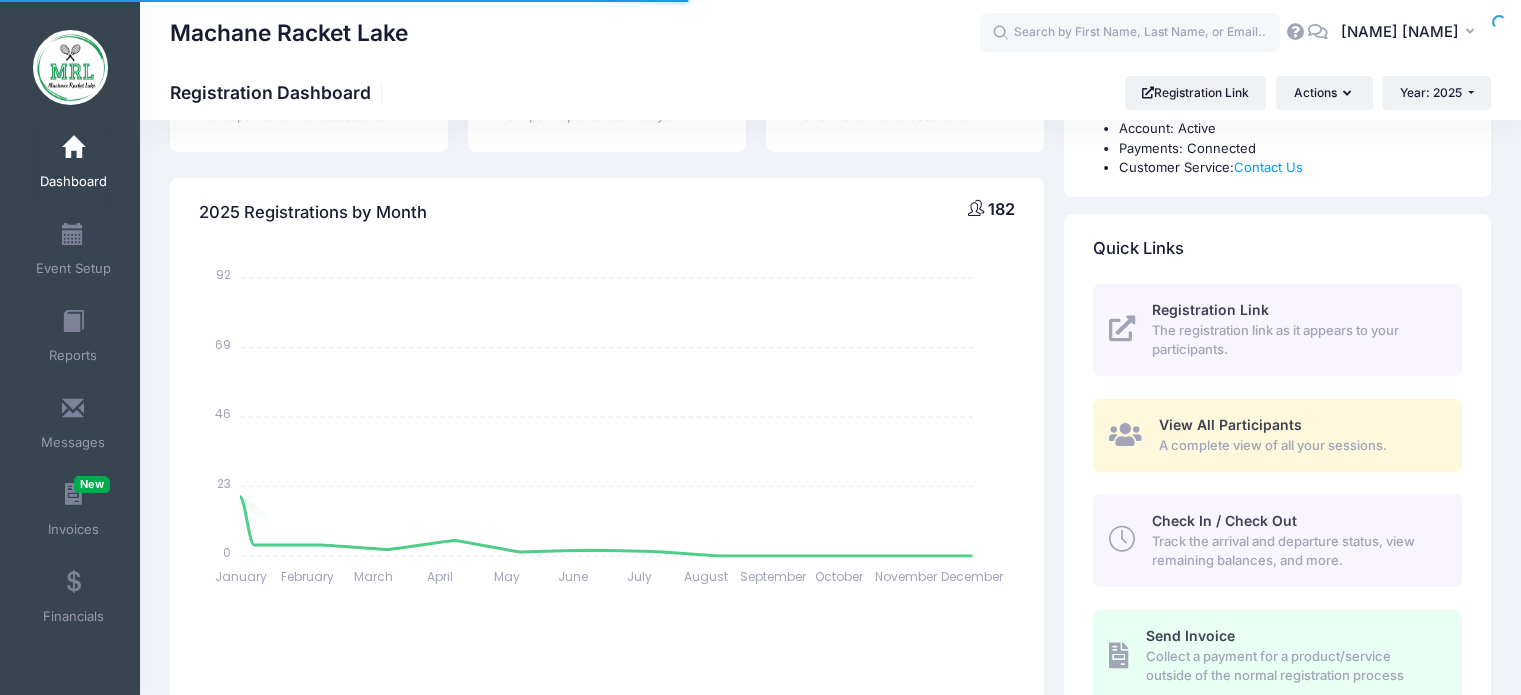 scroll, scrollTop: 1409, scrollLeft: 0, axis: vertical 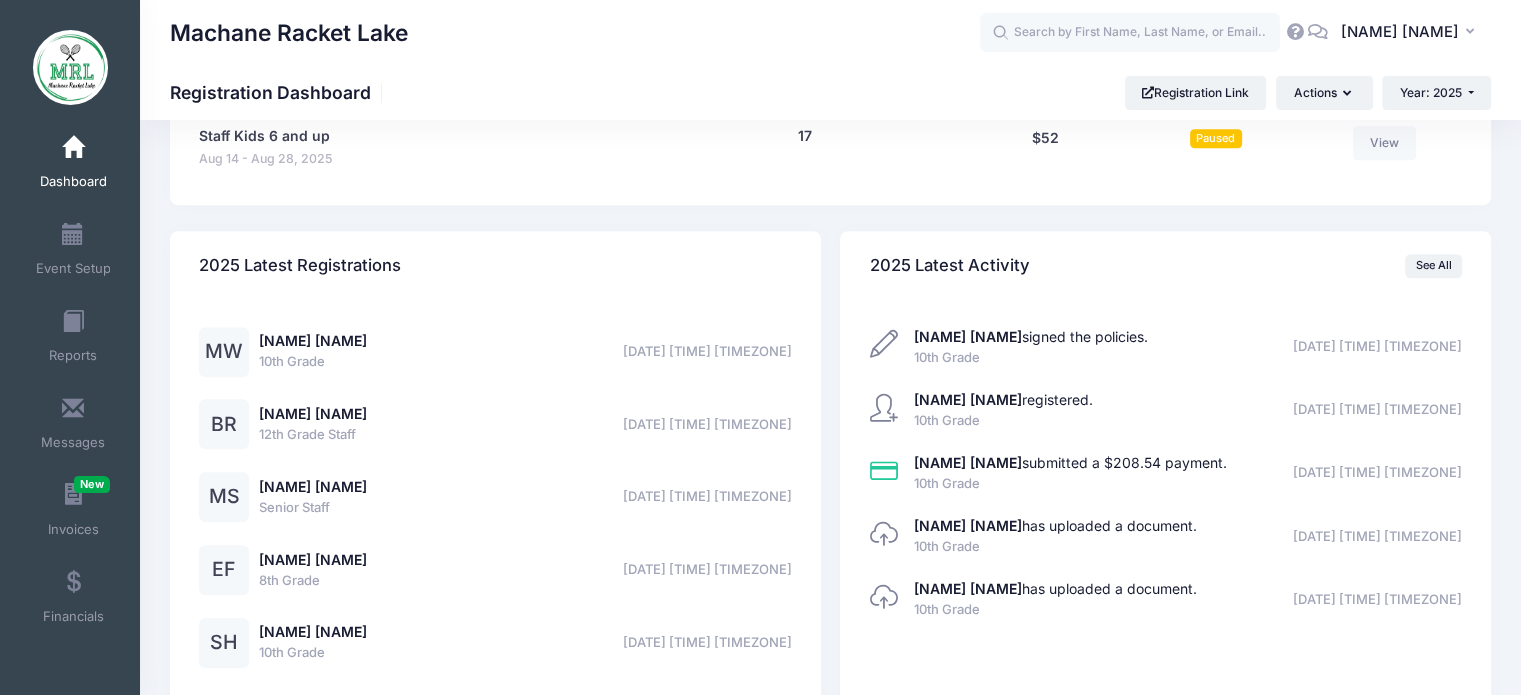 click on "10th Grade" at bounding box center [313, 362] 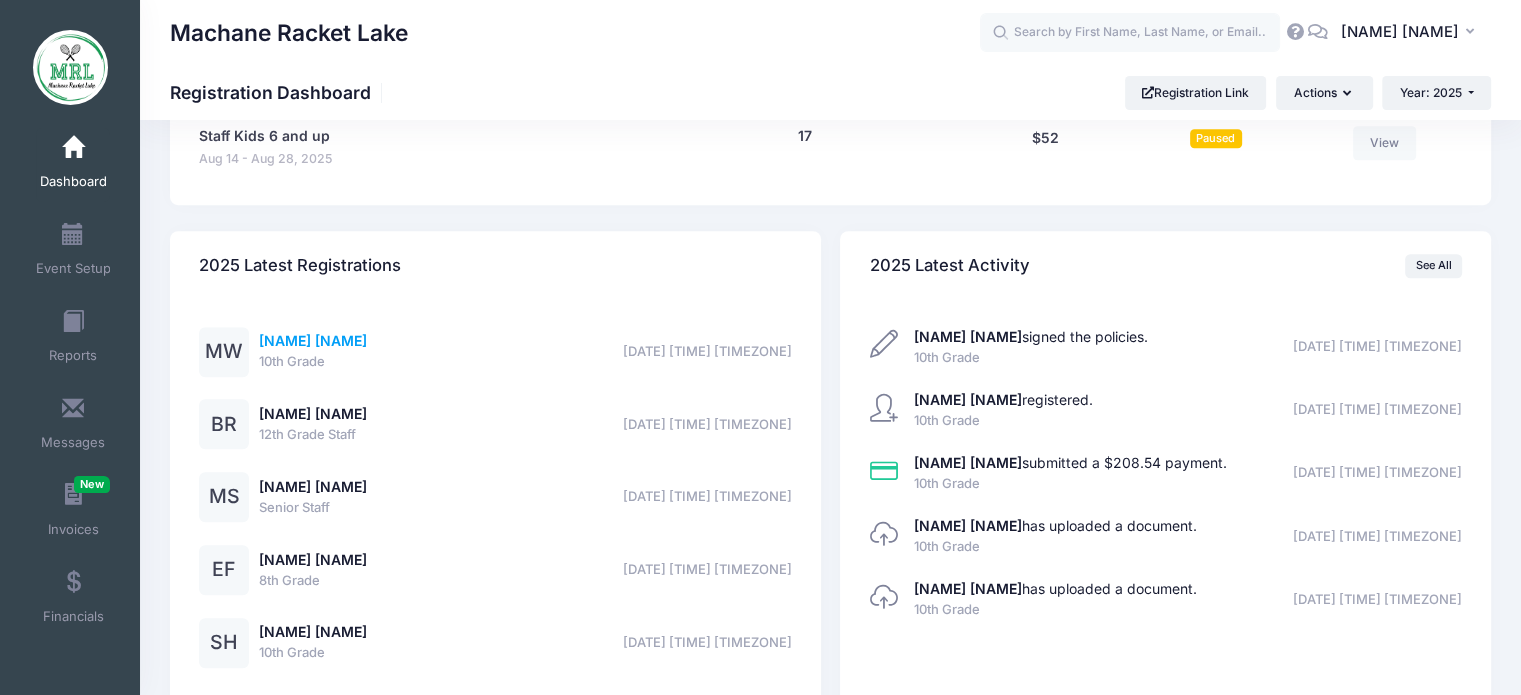 click on "[FIRST] [LAST]" at bounding box center (313, 340) 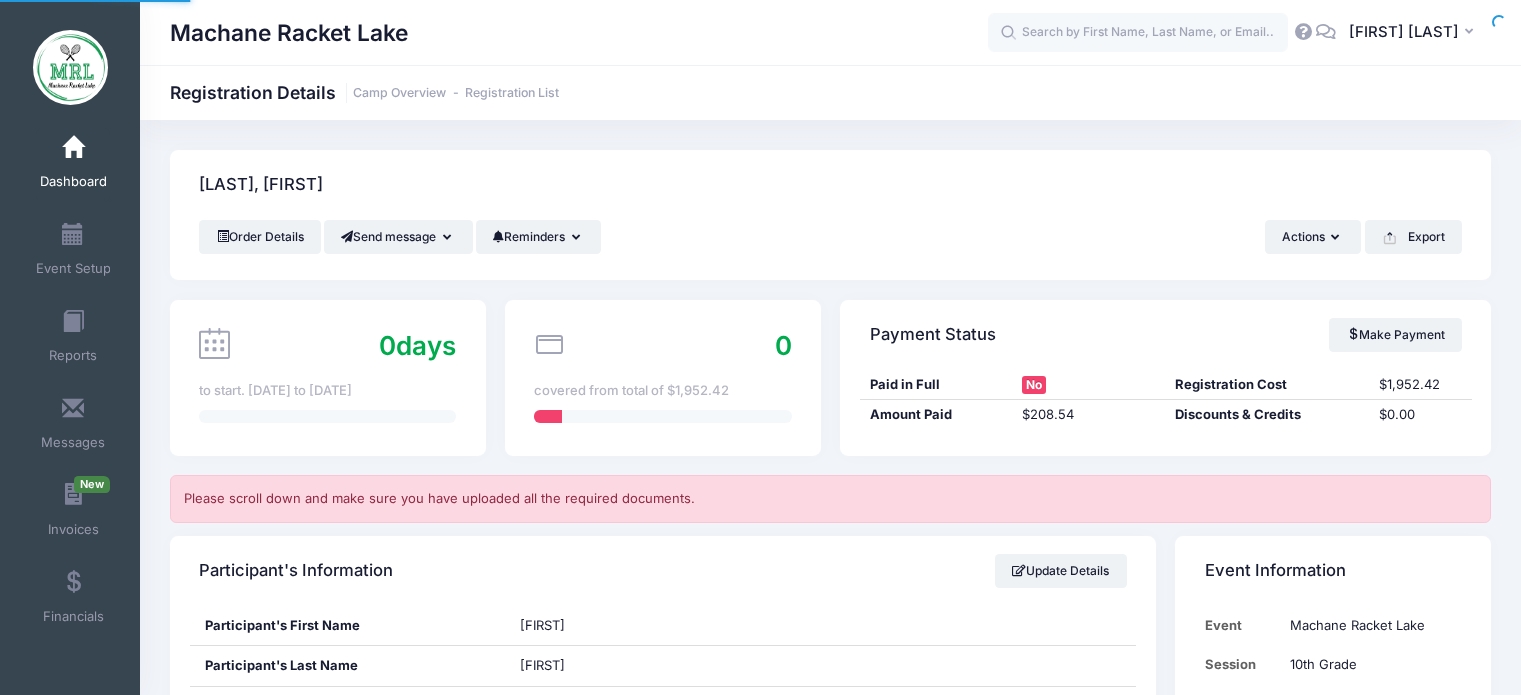 scroll, scrollTop: 0, scrollLeft: 0, axis: both 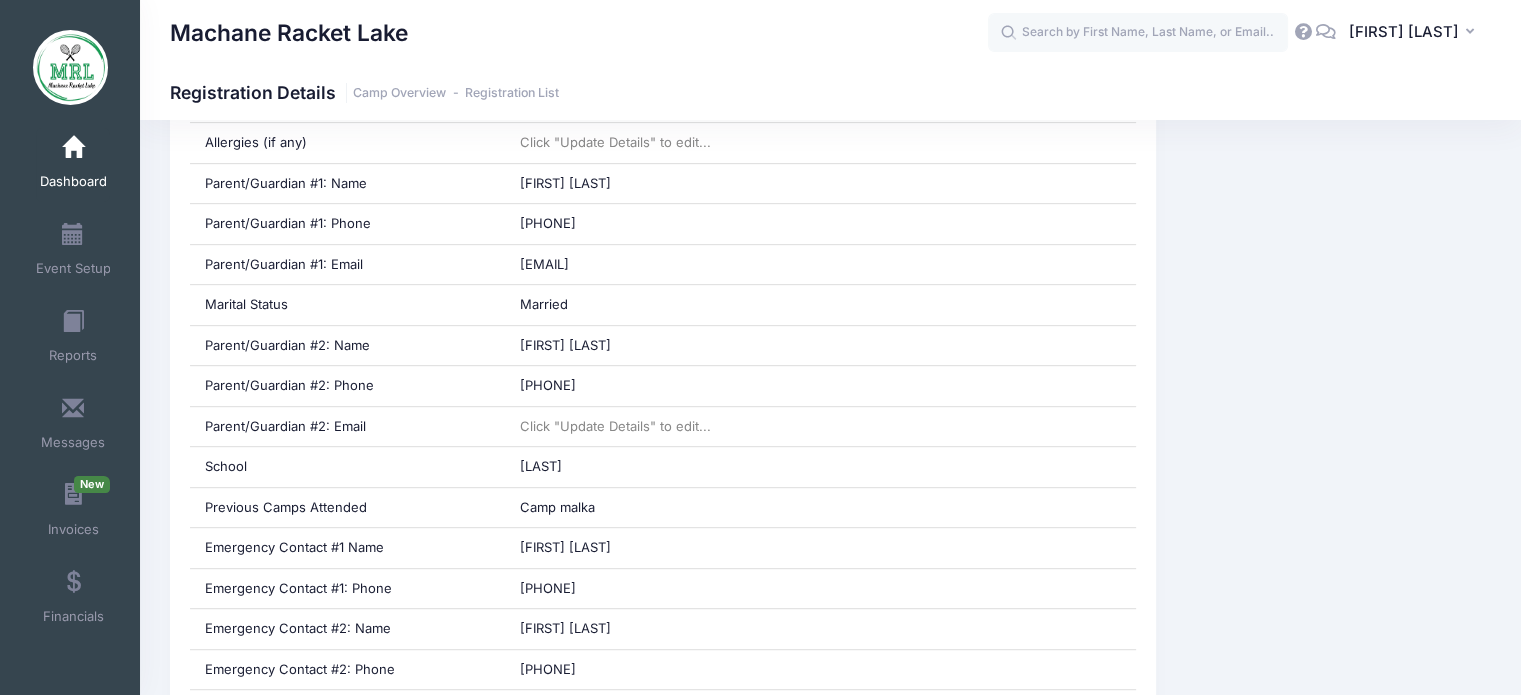 drag, startPoint x: 0, startPoint y: 0, endPoint x: 1535, endPoint y: 242, distance: 1553.9591 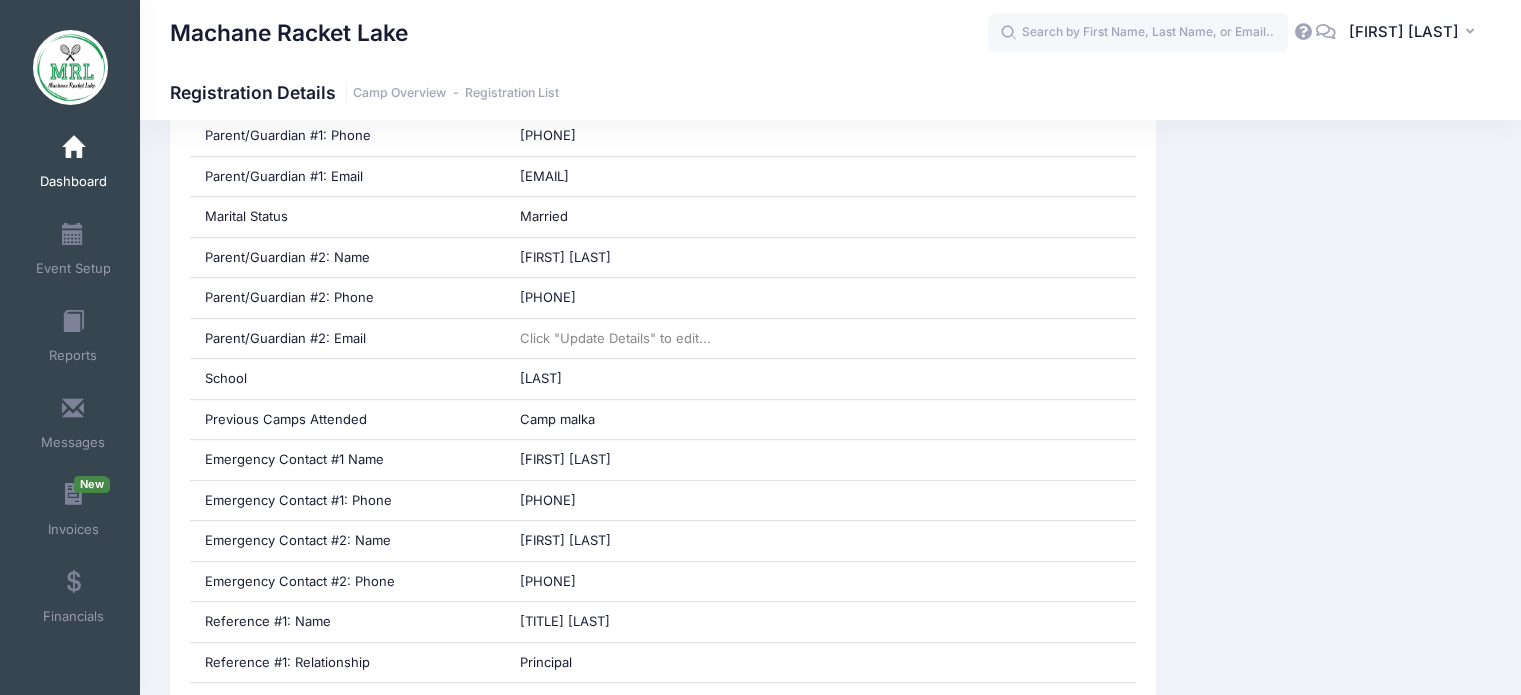 scroll, scrollTop: 1049, scrollLeft: 0, axis: vertical 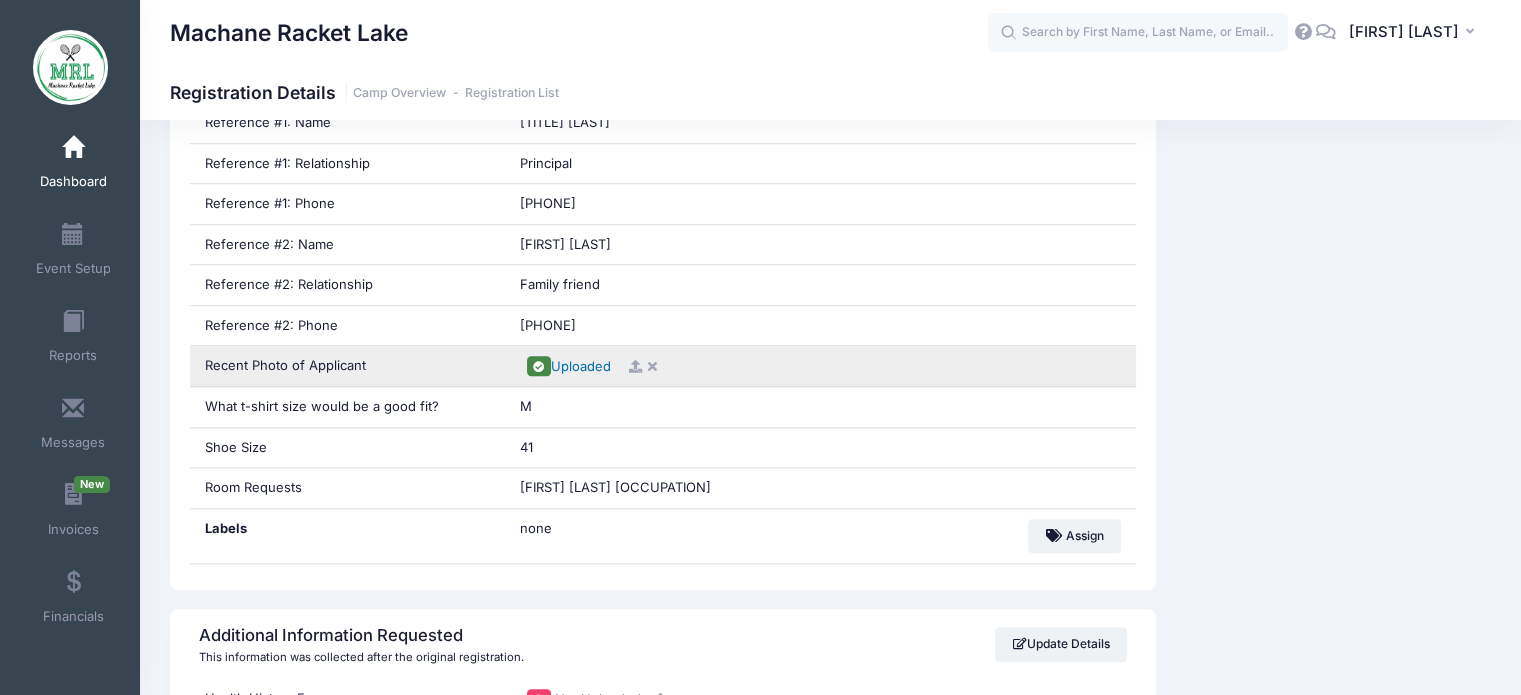 click on "Uploaded" at bounding box center (581, 366) 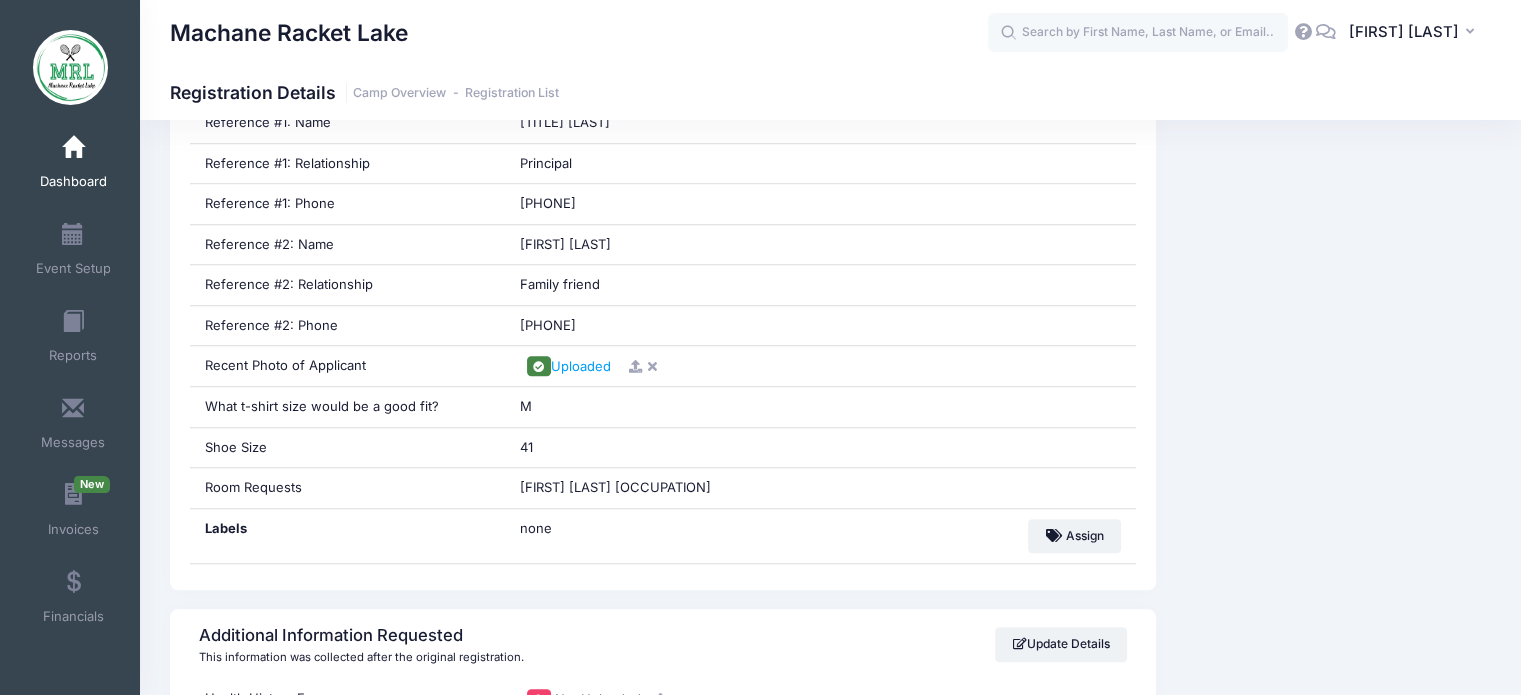 click on "Event Information
Event
Machane Racket Lake
Session
10th Grade
From
Aug 14th
To
Aug 28th" at bounding box center (1333, 666) 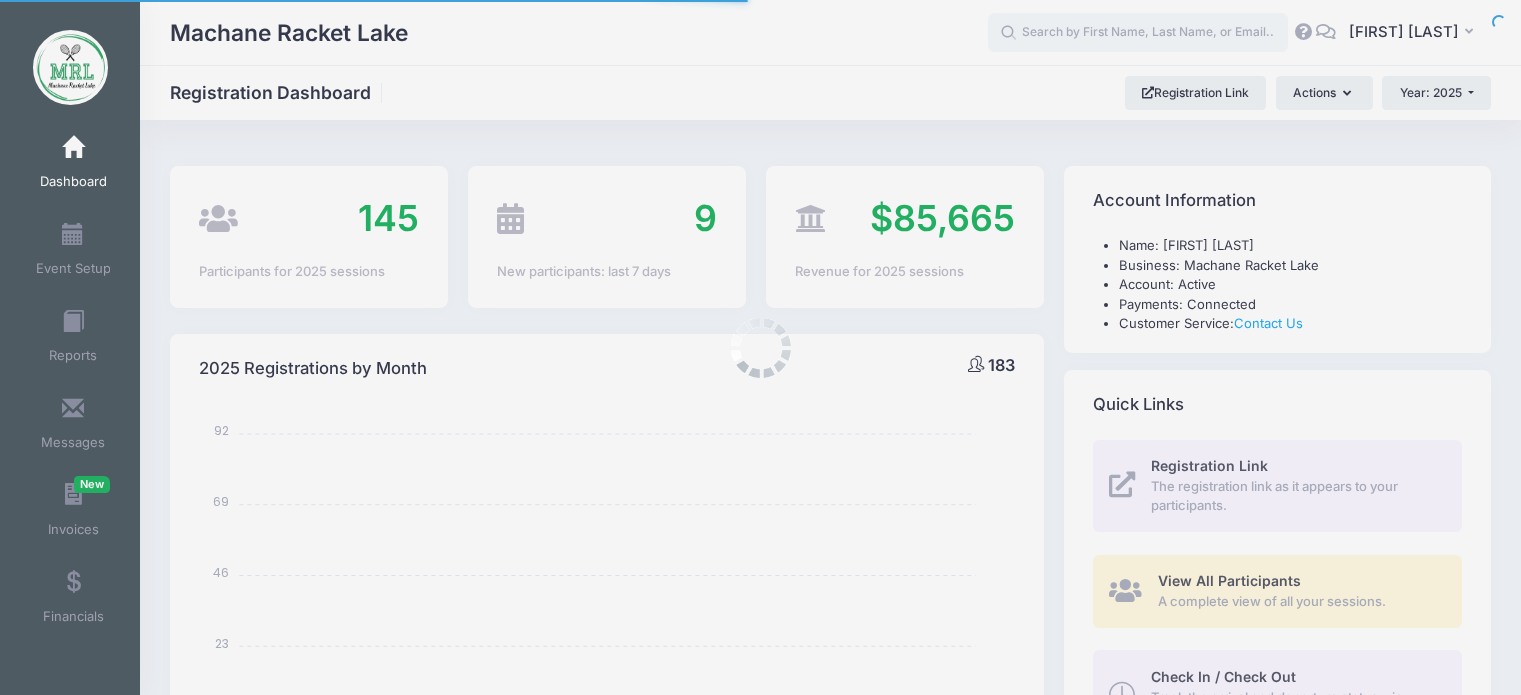 select 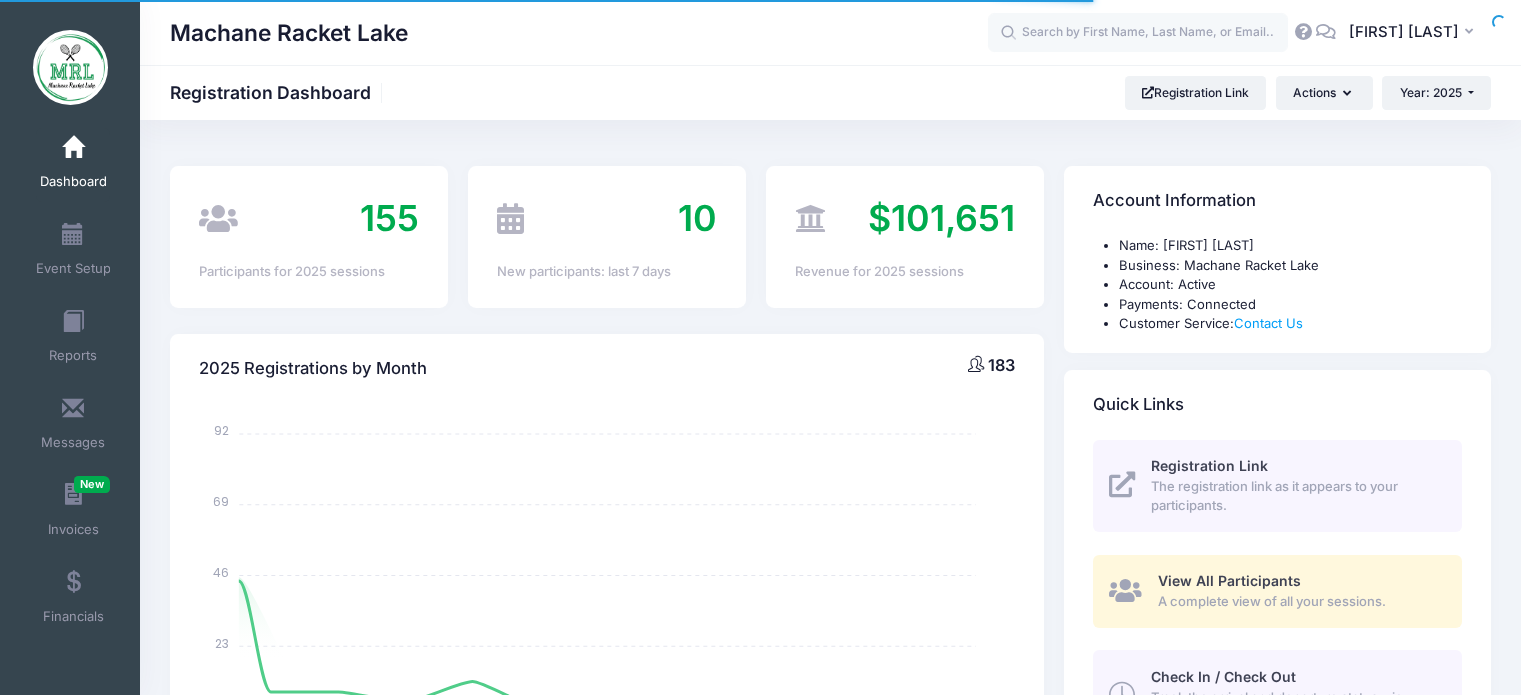 scroll, scrollTop: 0, scrollLeft: 0, axis: both 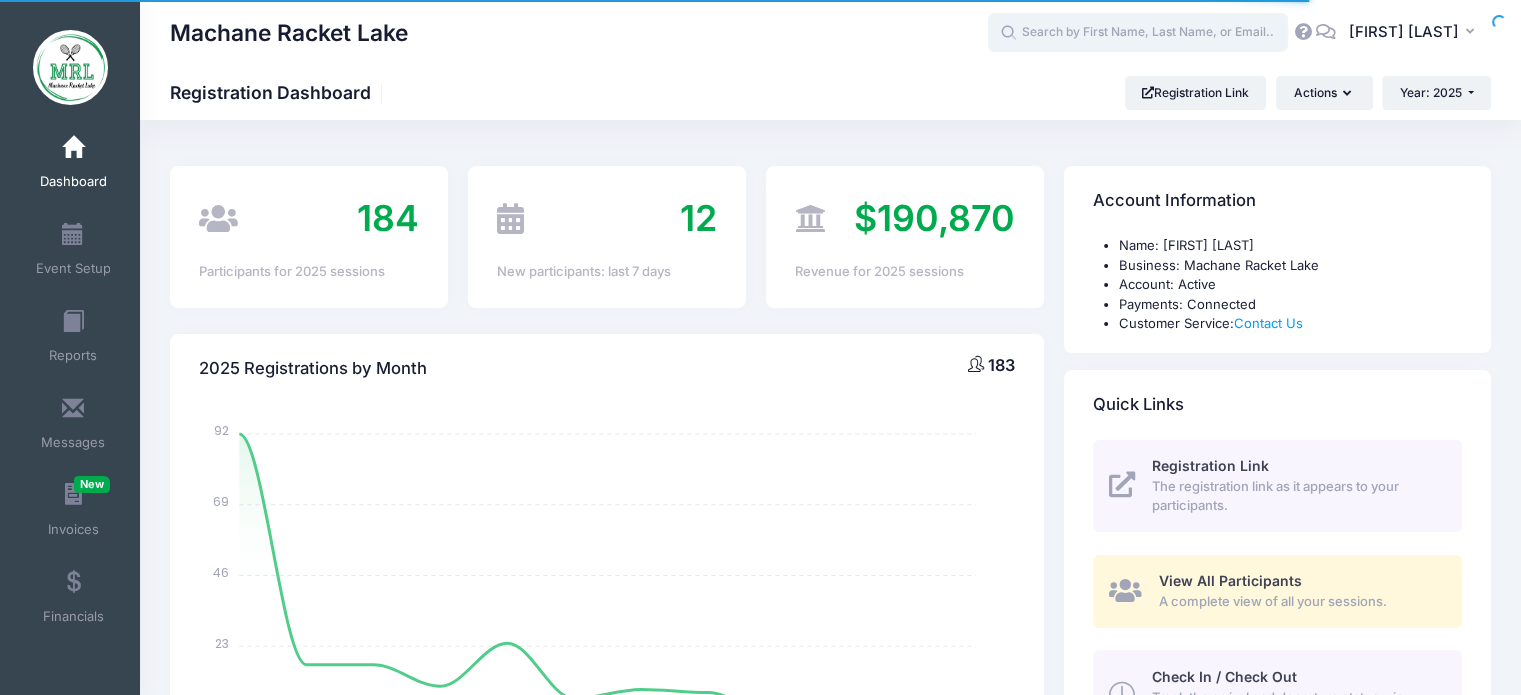 click at bounding box center (1138, 33) 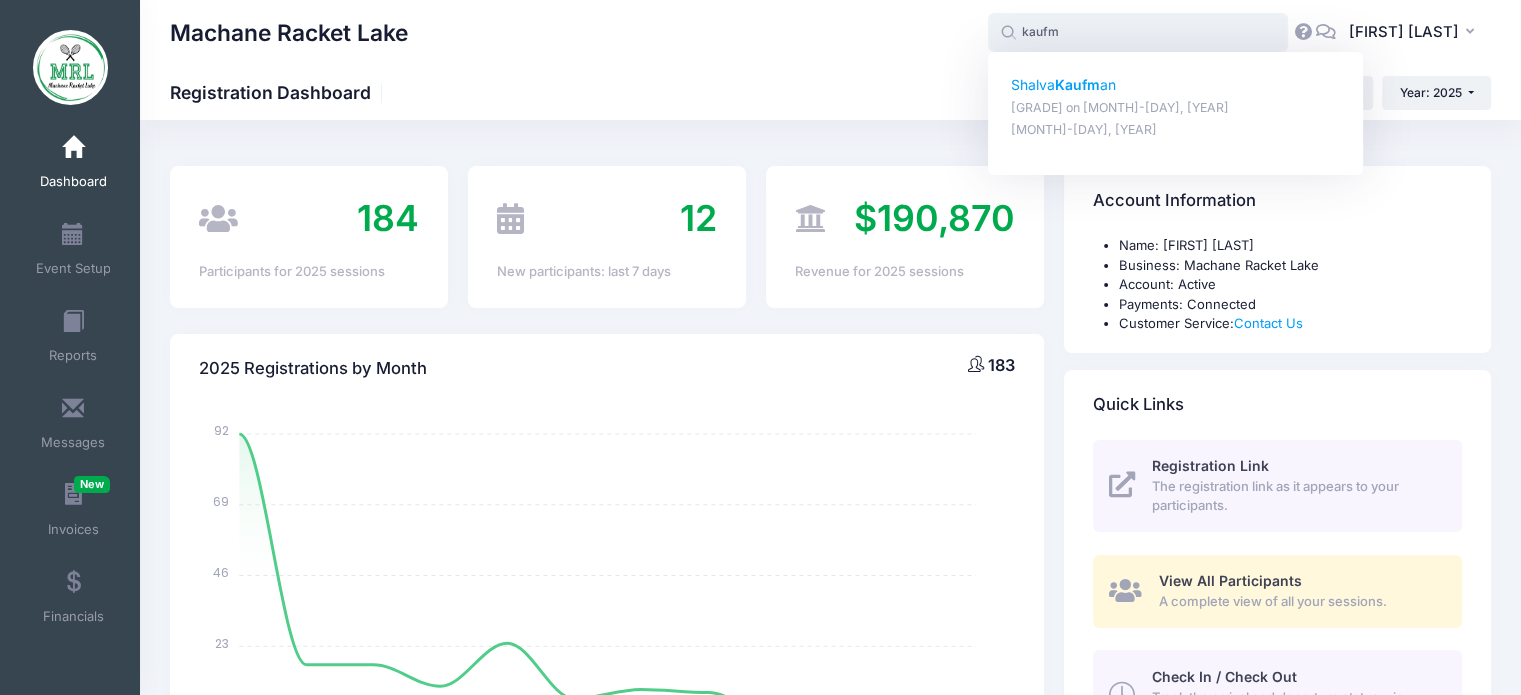 click on "Shalva  Kaufm an" at bounding box center [1176, 85] 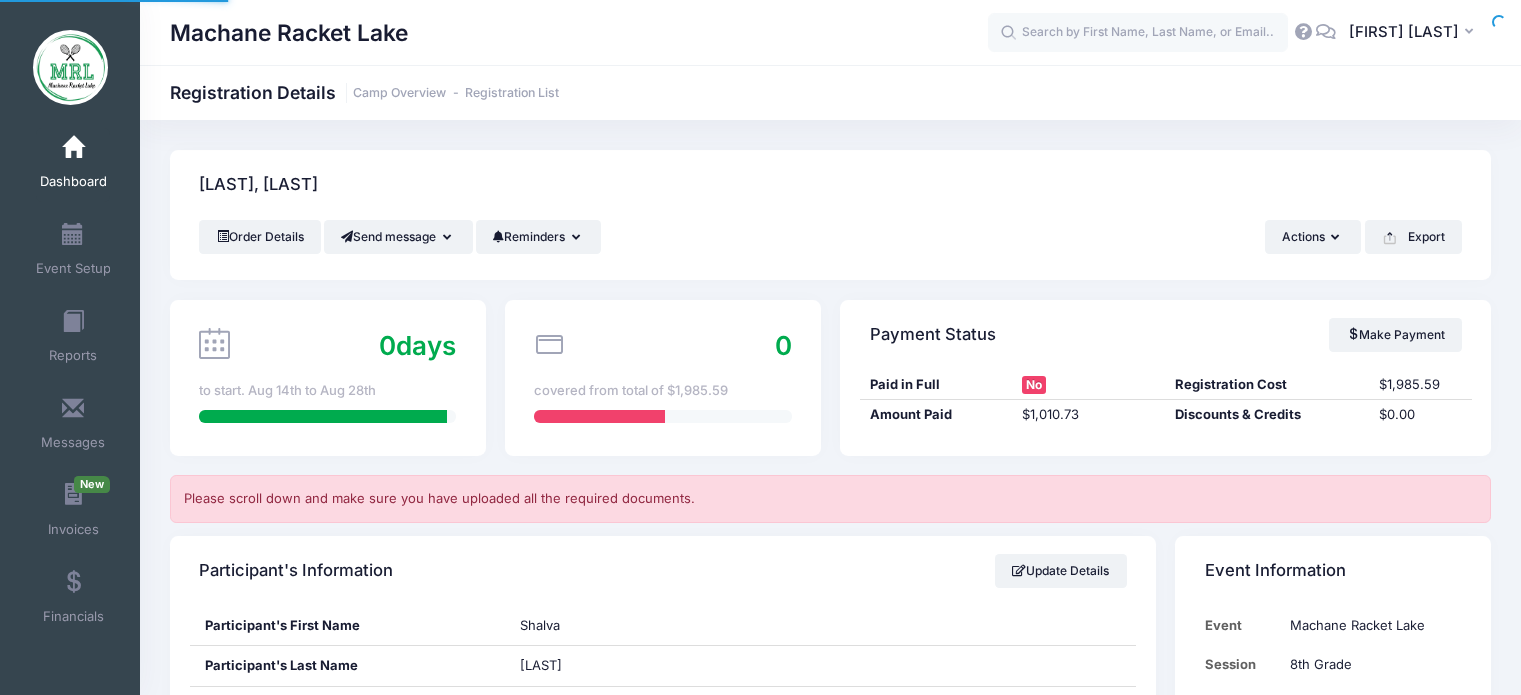 scroll, scrollTop: 0, scrollLeft: 0, axis: both 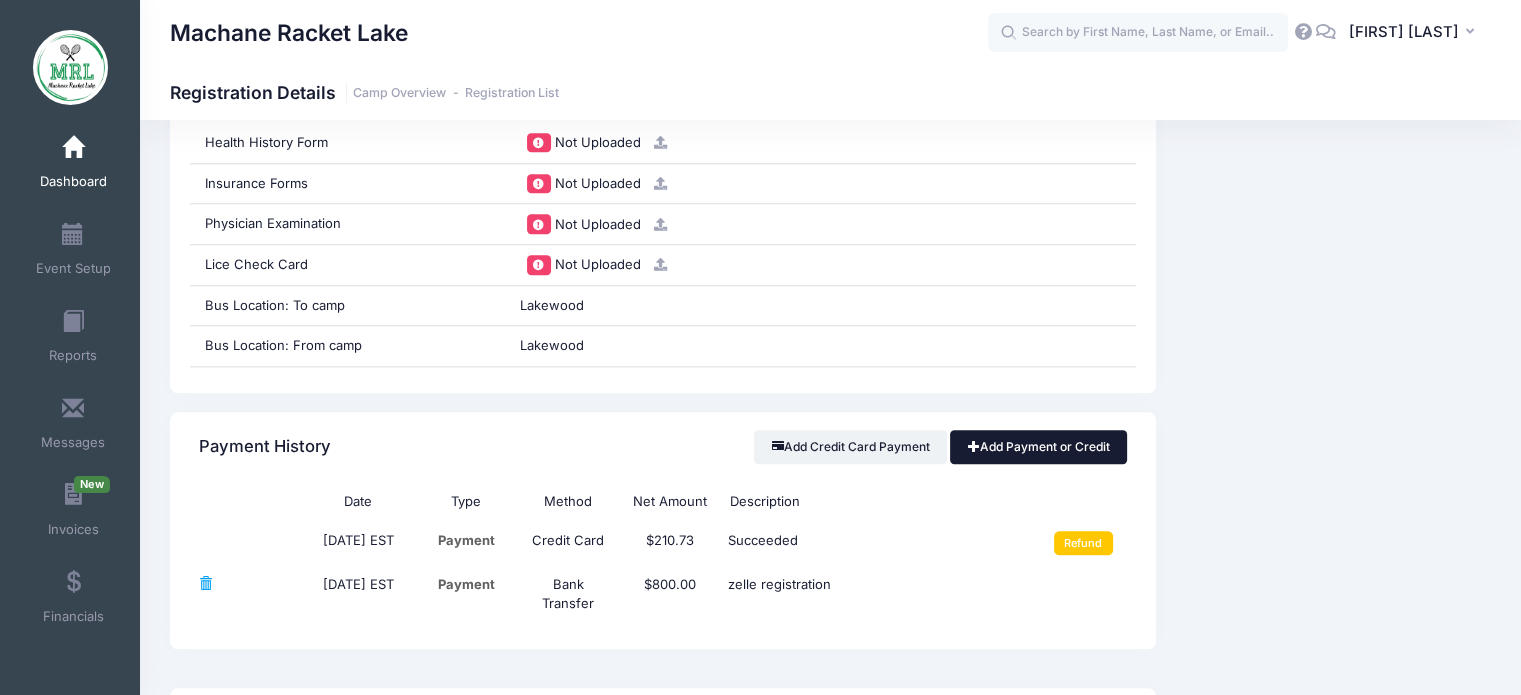 click on "Add Payment or Credit" at bounding box center [1038, 447] 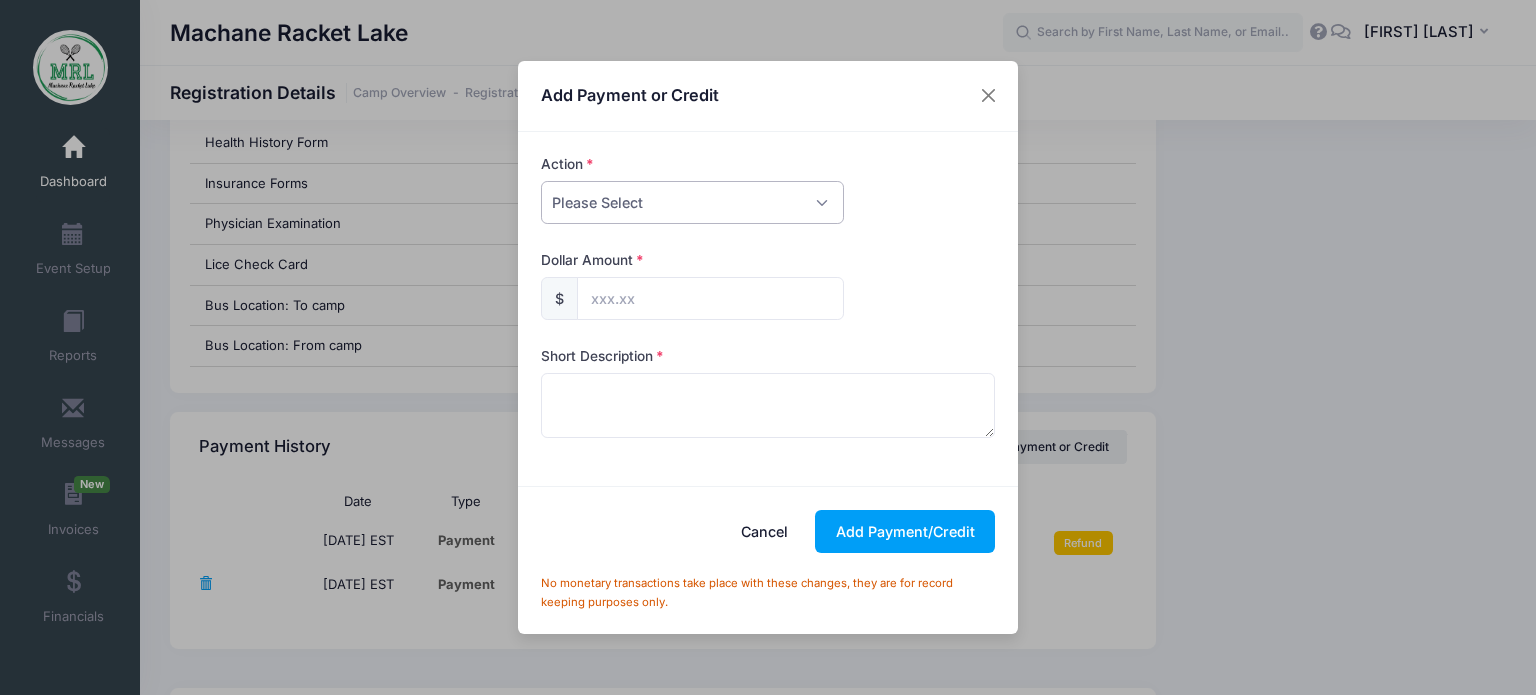 click on "Please Select
Payment
Credit
Refund (Offline)" at bounding box center [692, 202] 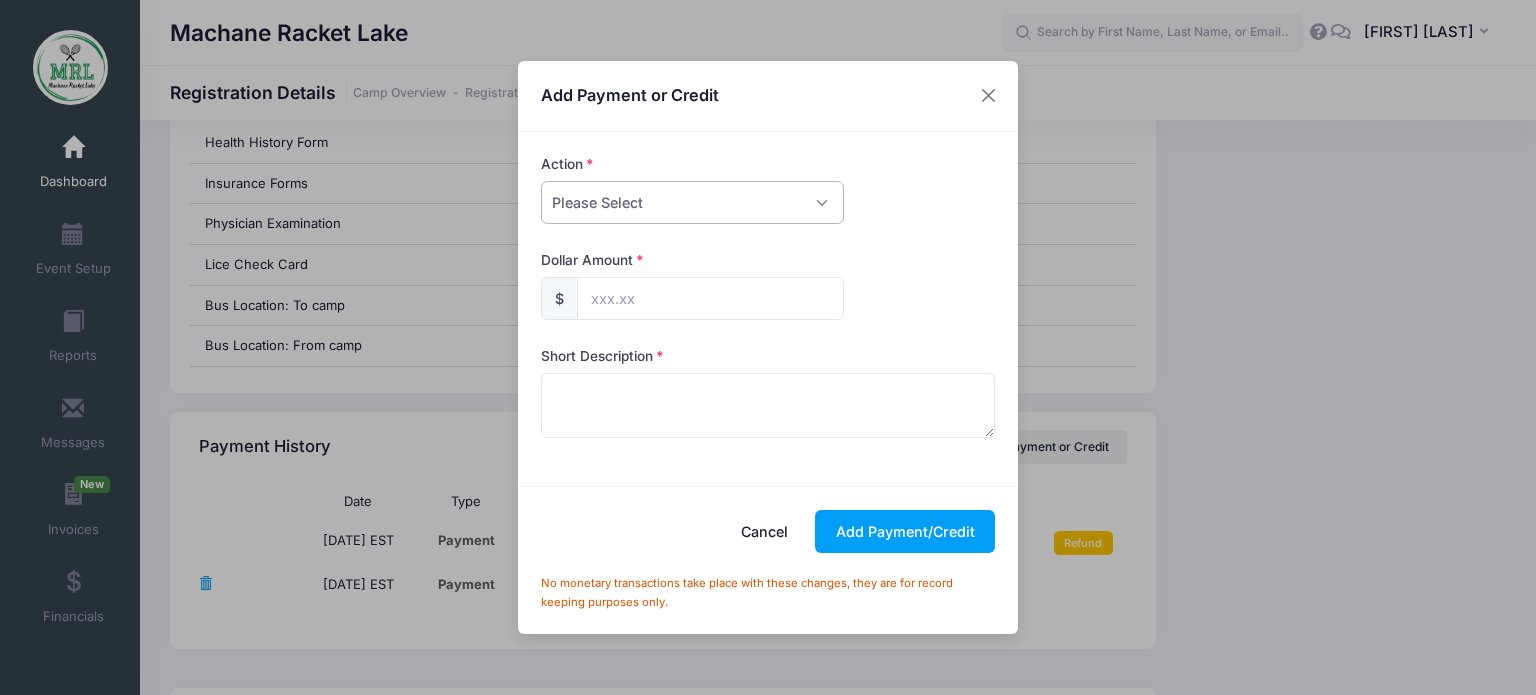 select on "payment" 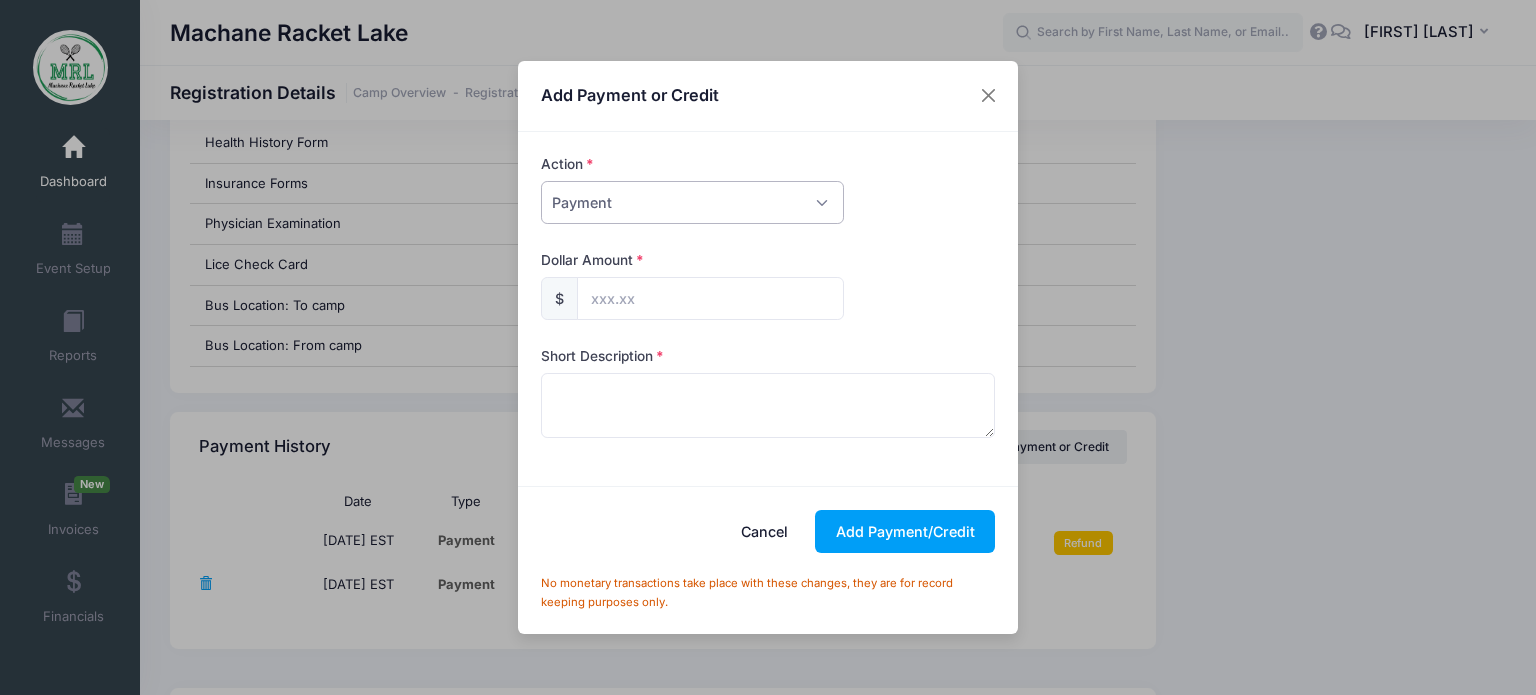 click on "Please Select
Payment
Credit
Refund (Offline)" at bounding box center [692, 202] 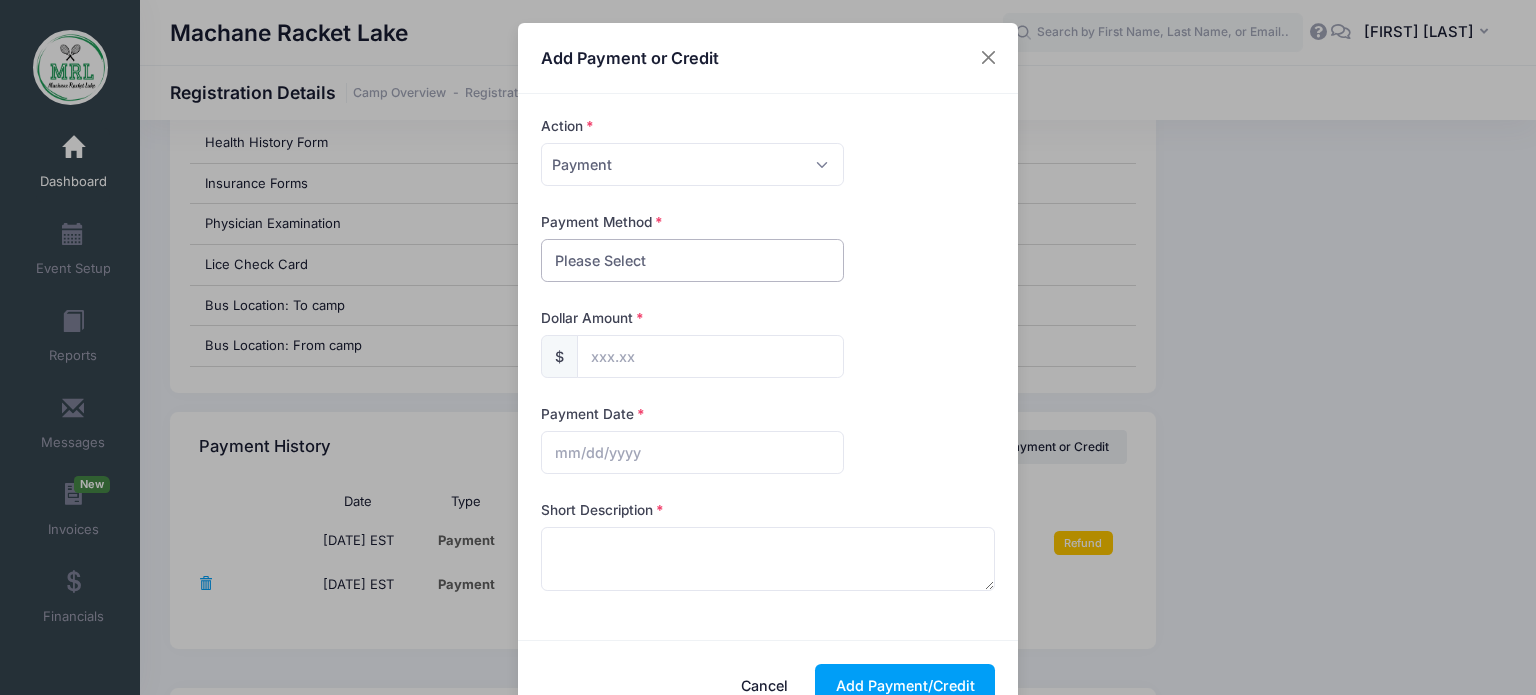 click on "Please Select
PayPal
Cash
Check
Bank Transfer
Other" at bounding box center (692, 260) 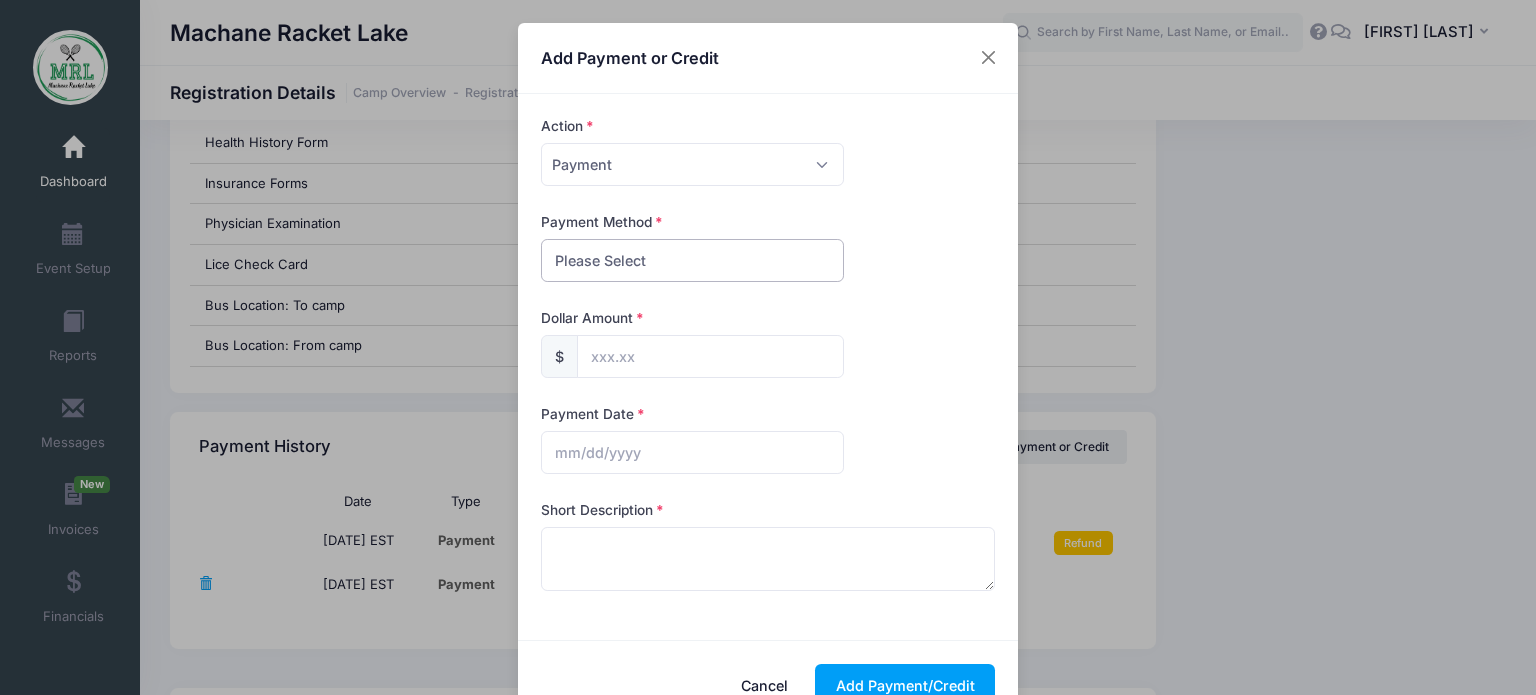 select on "bank transfer" 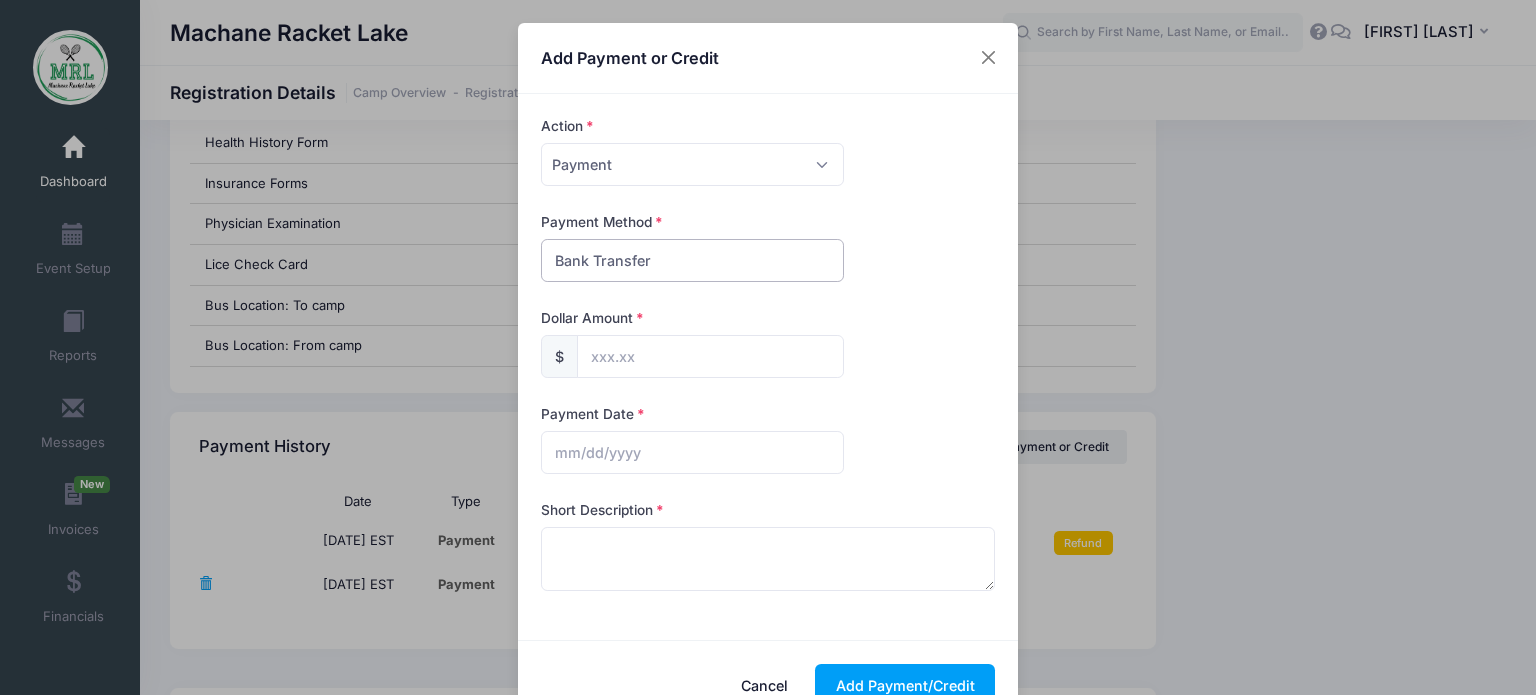 click on "Please Select
PayPal
Cash
Check
Bank Transfer
Other" at bounding box center [692, 260] 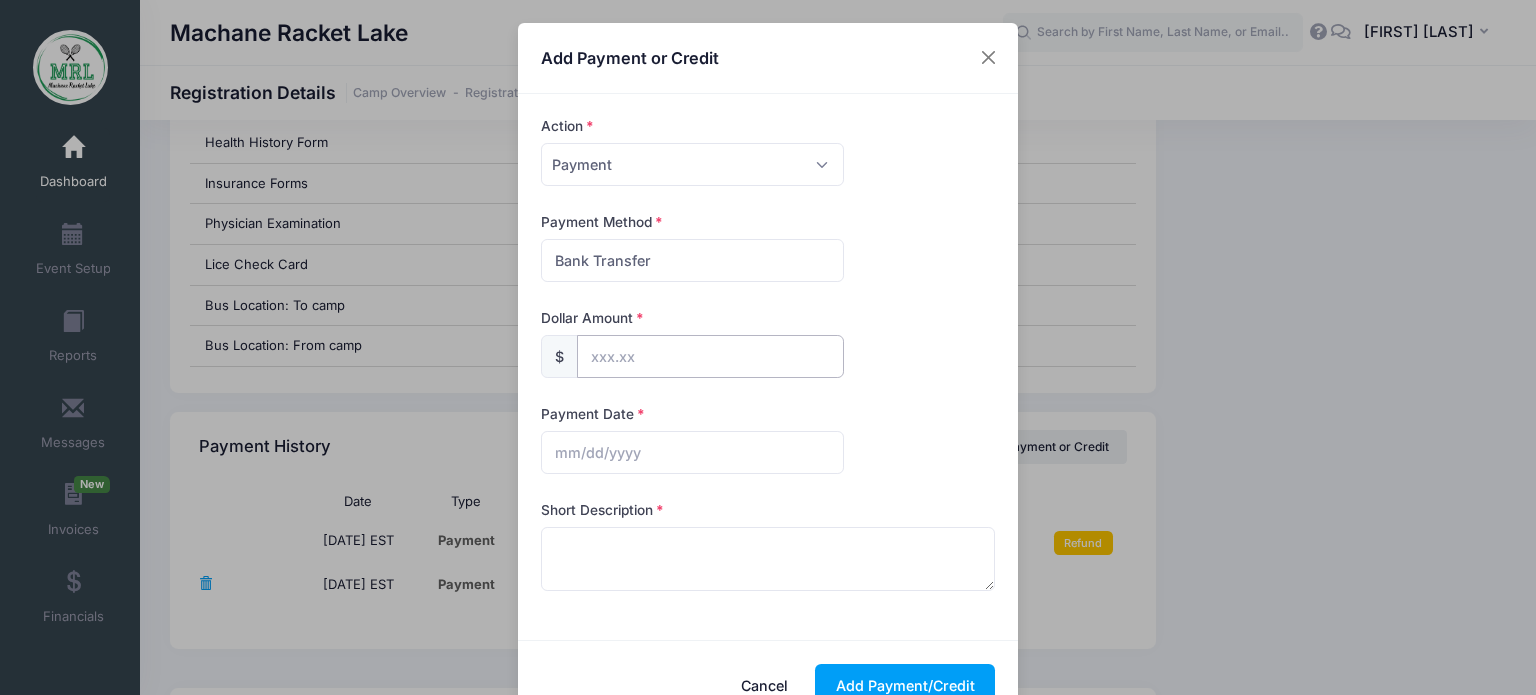 click at bounding box center (710, 356) 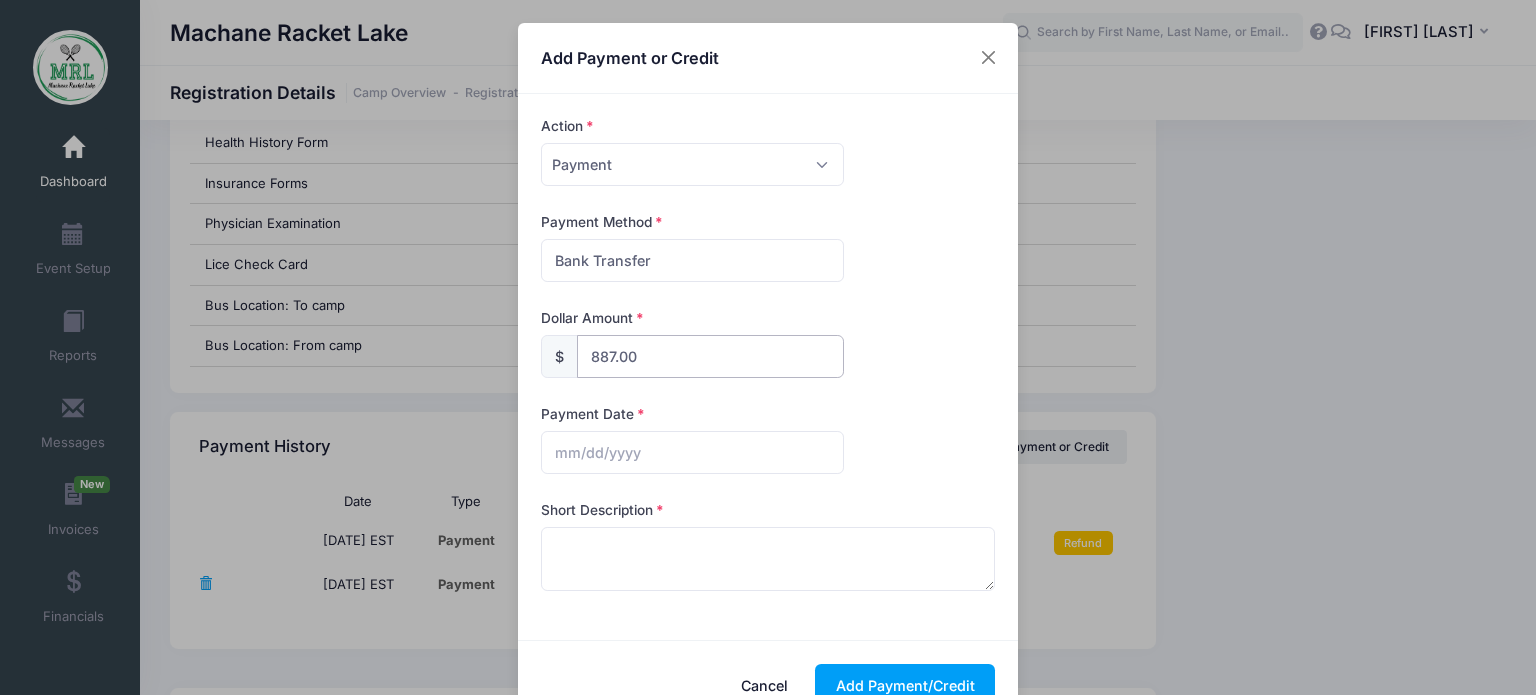 type on "887.00" 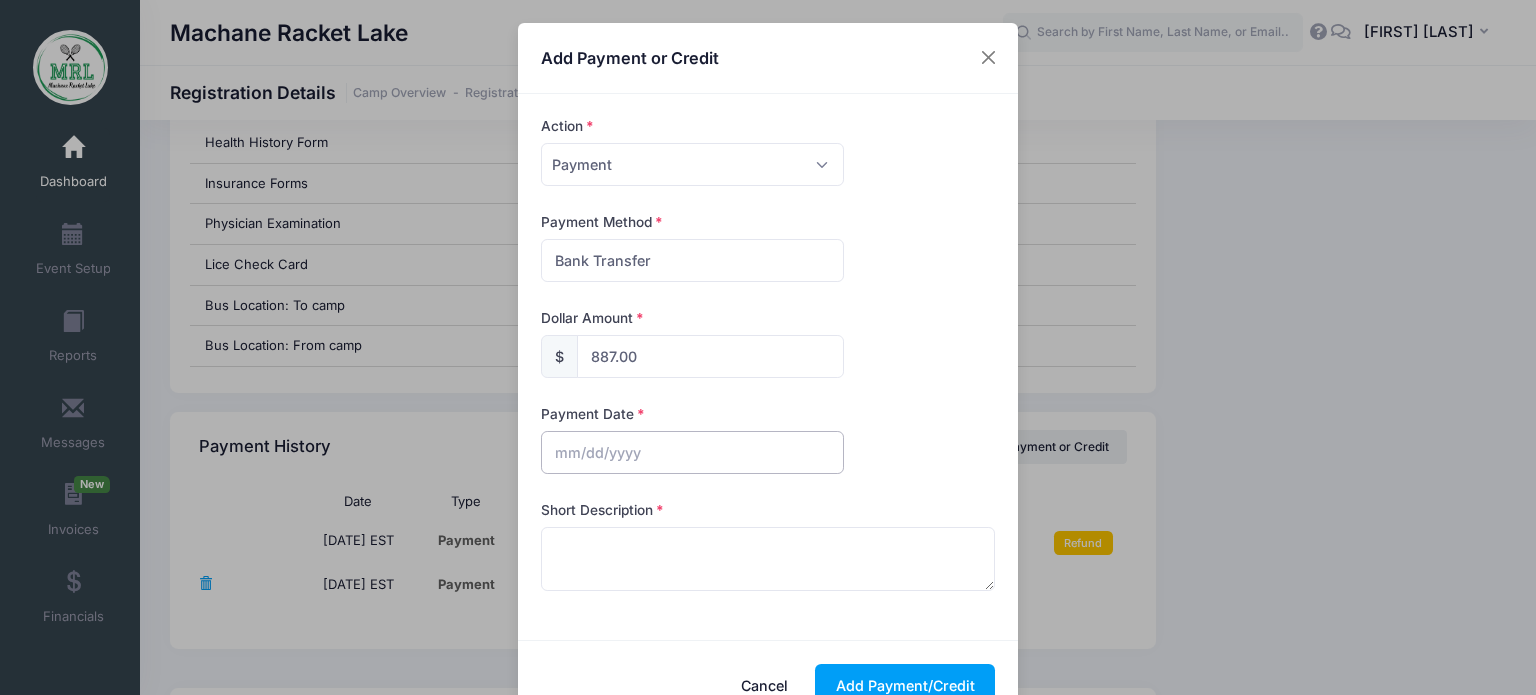 click at bounding box center (692, 452) 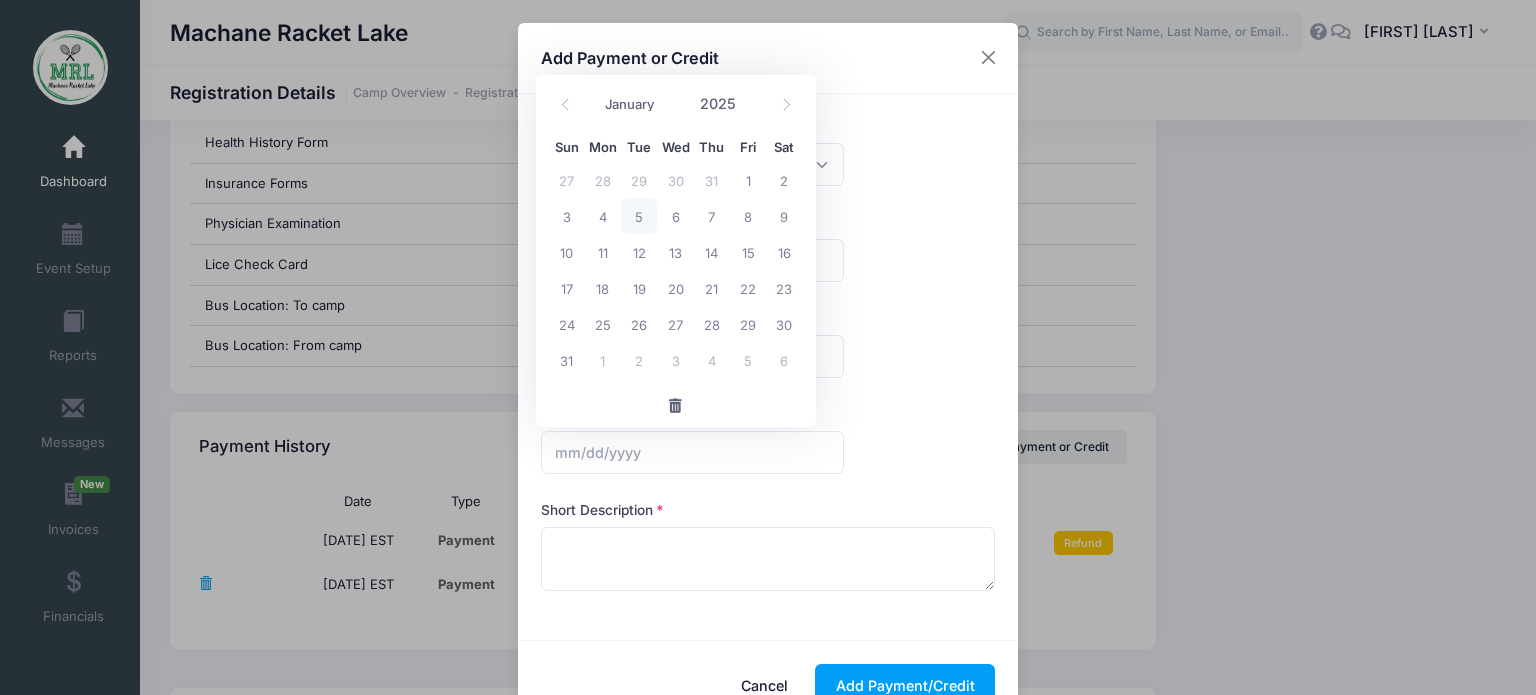 click on "Action
Please Select
Payment
Credit
Refund (Offline)
Payment Method
Please Select
PayPal
Cash
Check
Bank Transfer
Other
Credit Type
Please Select
Discount
$" at bounding box center (768, 366) 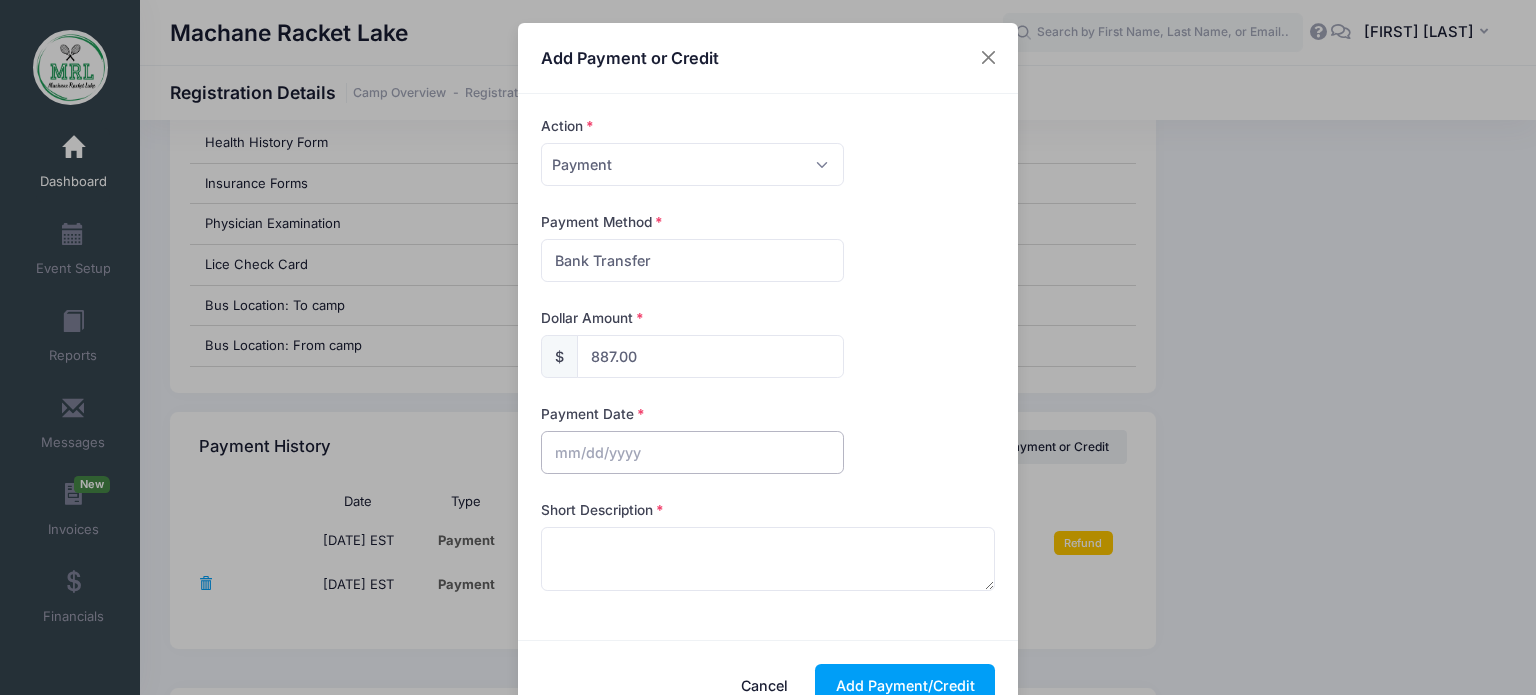 click at bounding box center (692, 452) 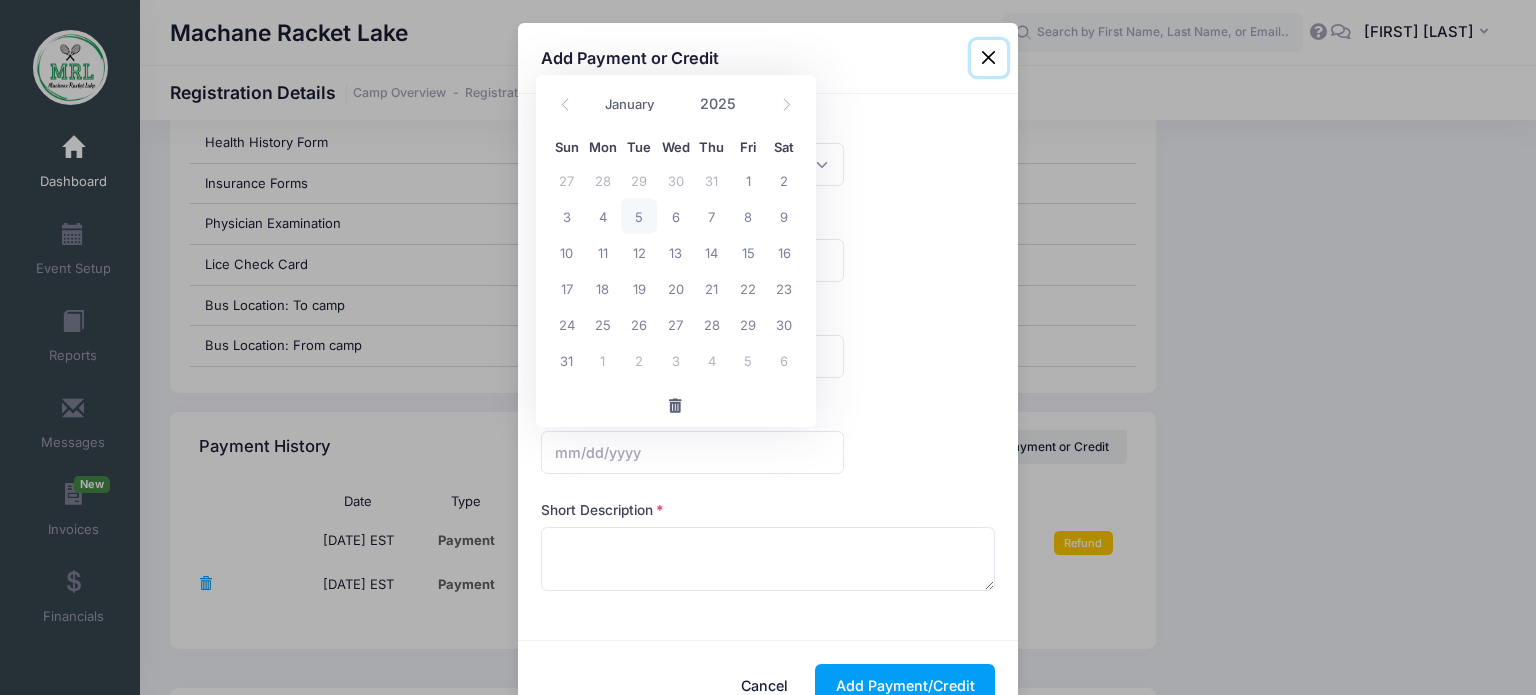click on "5" at bounding box center [639, 216] 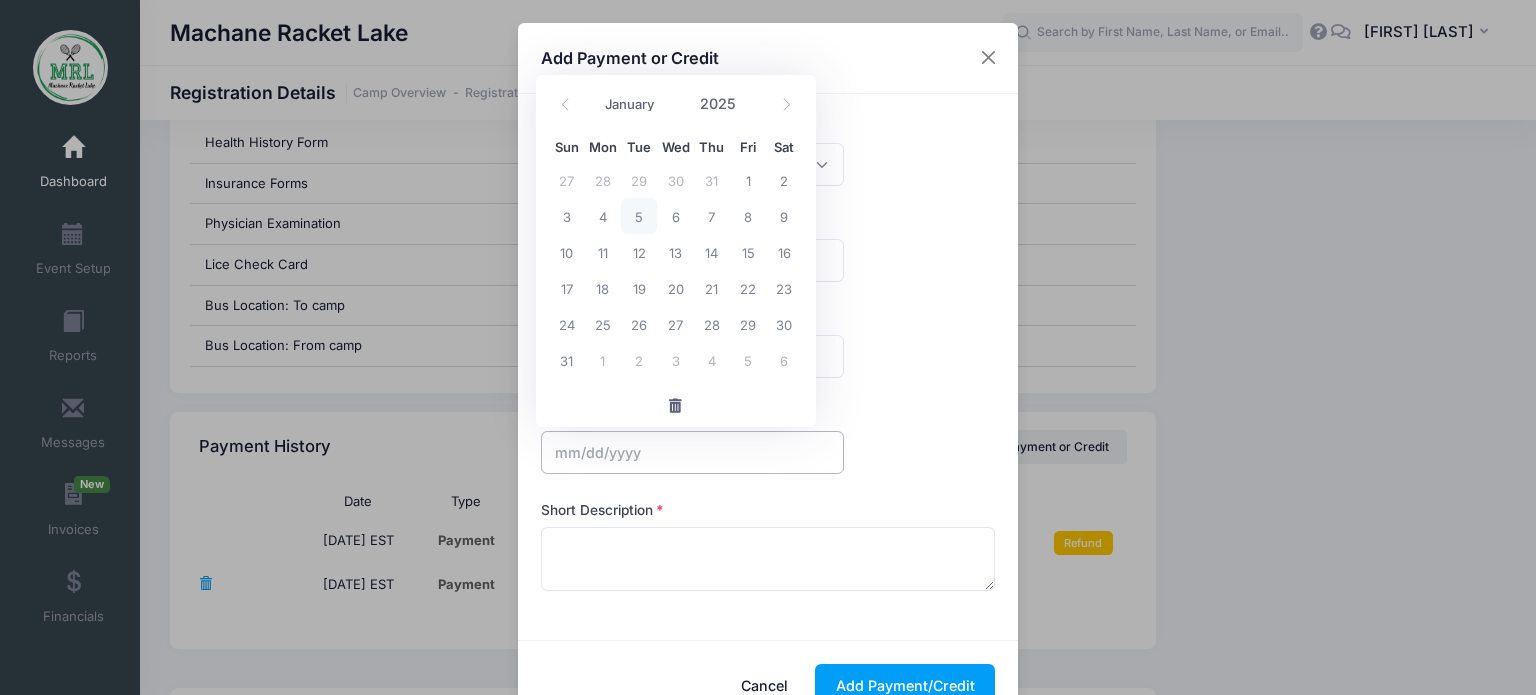 type on "08/05/2025" 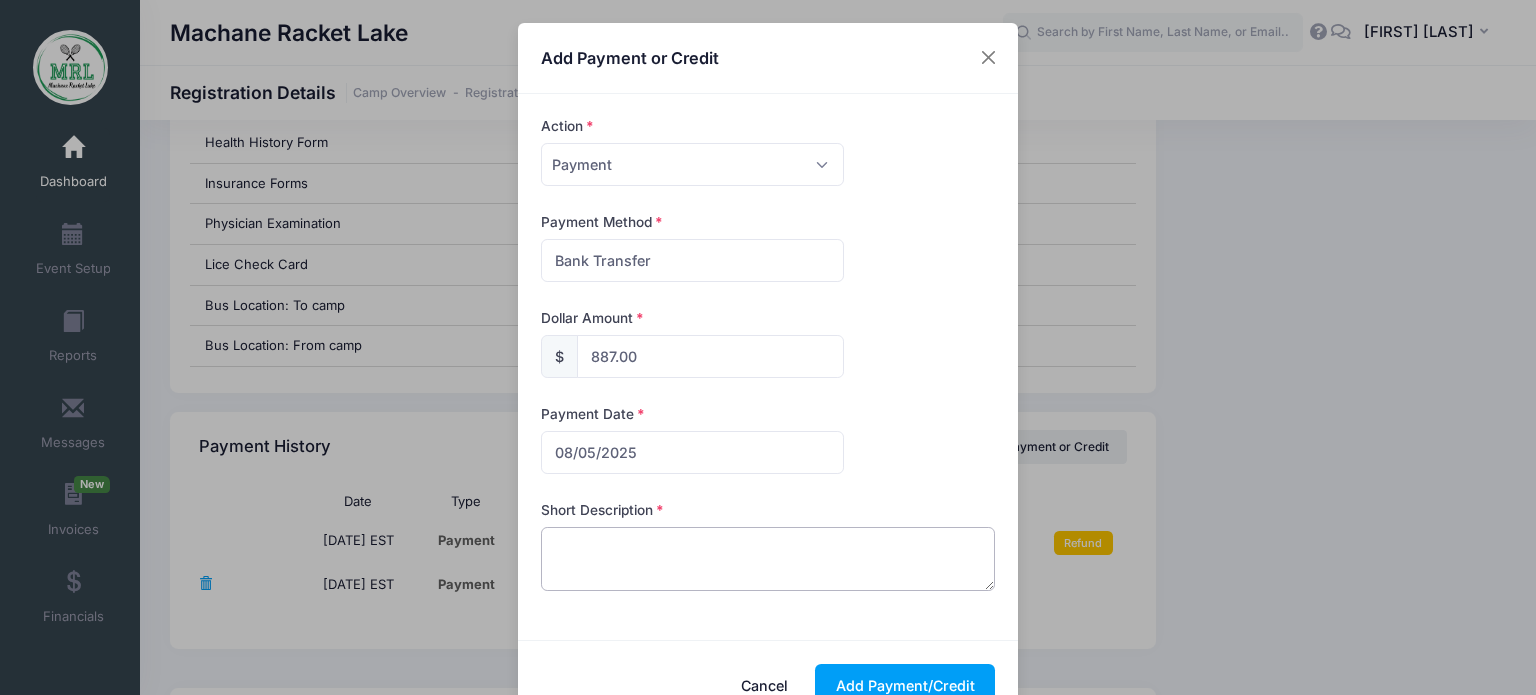 click at bounding box center (768, 559) 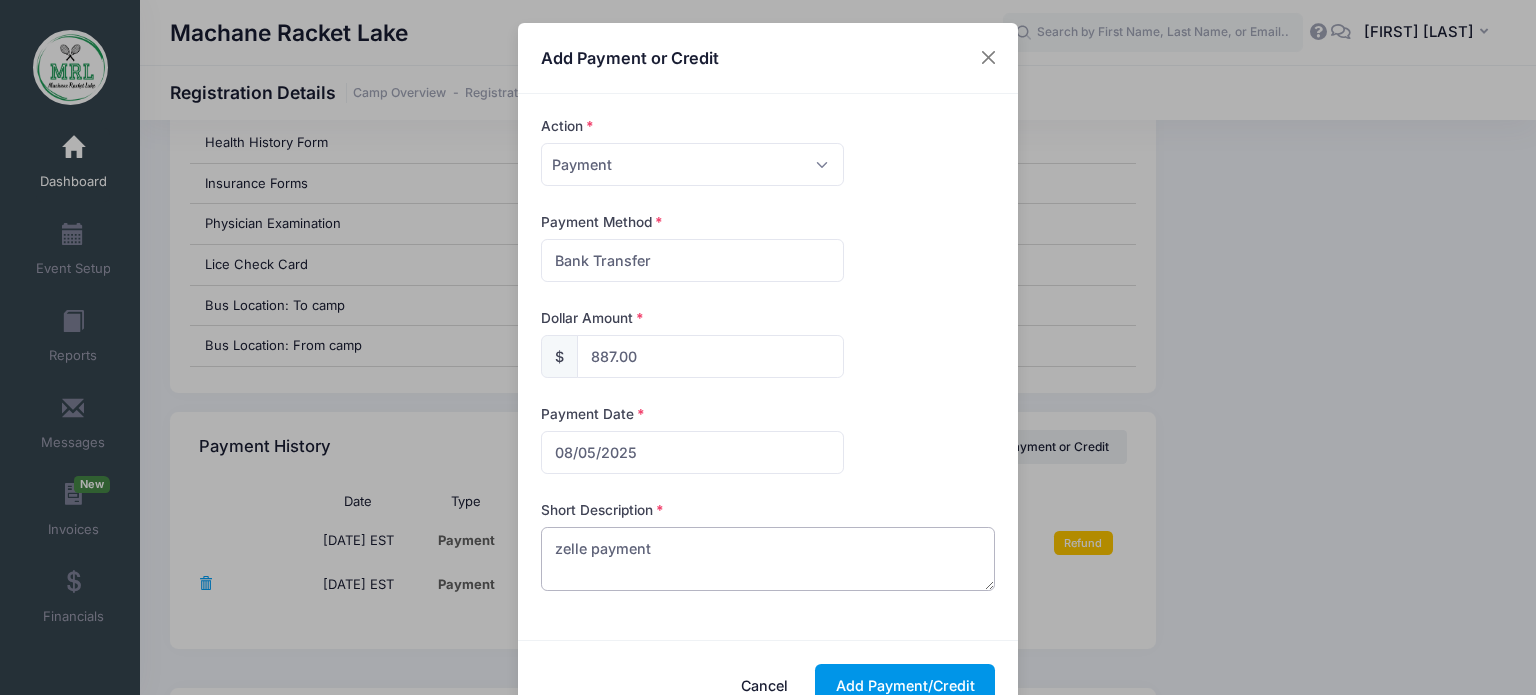 type on "zelle payment" 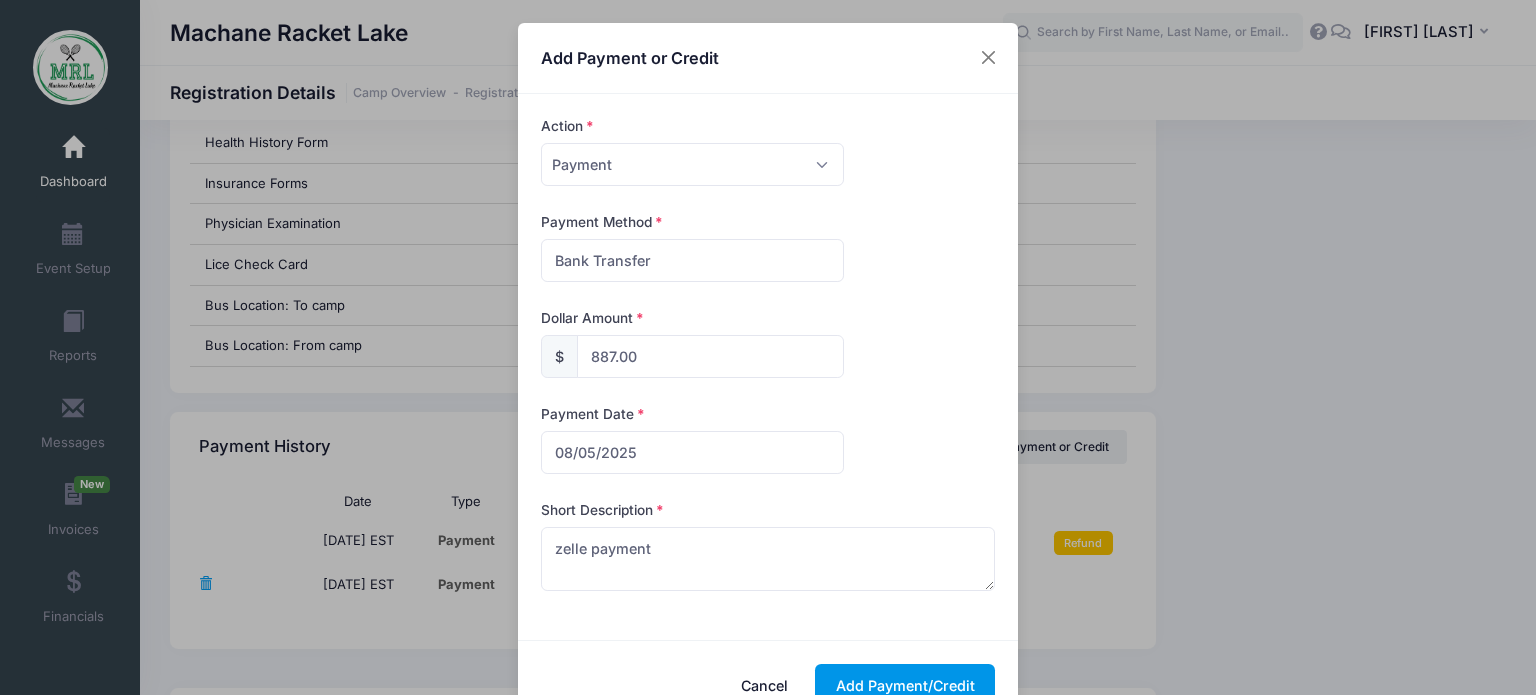 click on "Add Payment/Credit" at bounding box center [905, 685] 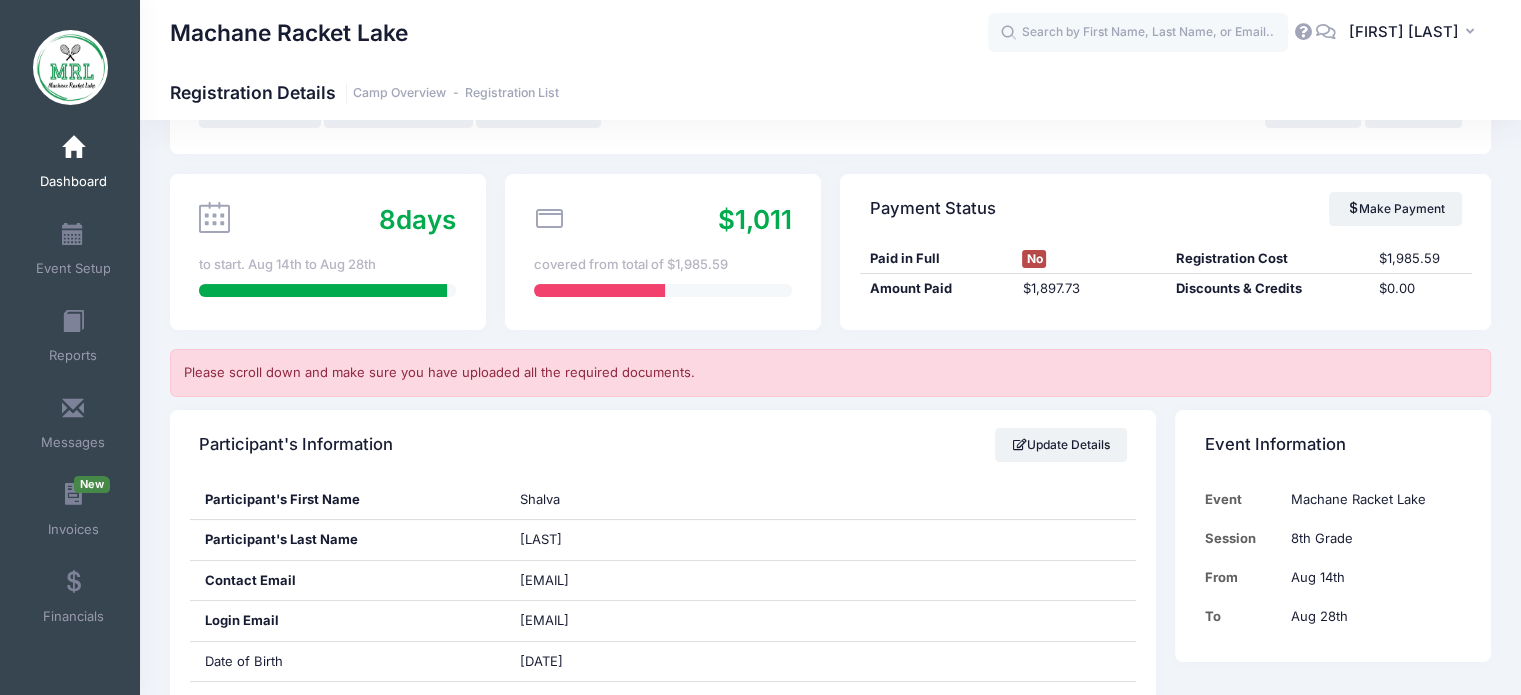 scroll, scrollTop: 0, scrollLeft: 0, axis: both 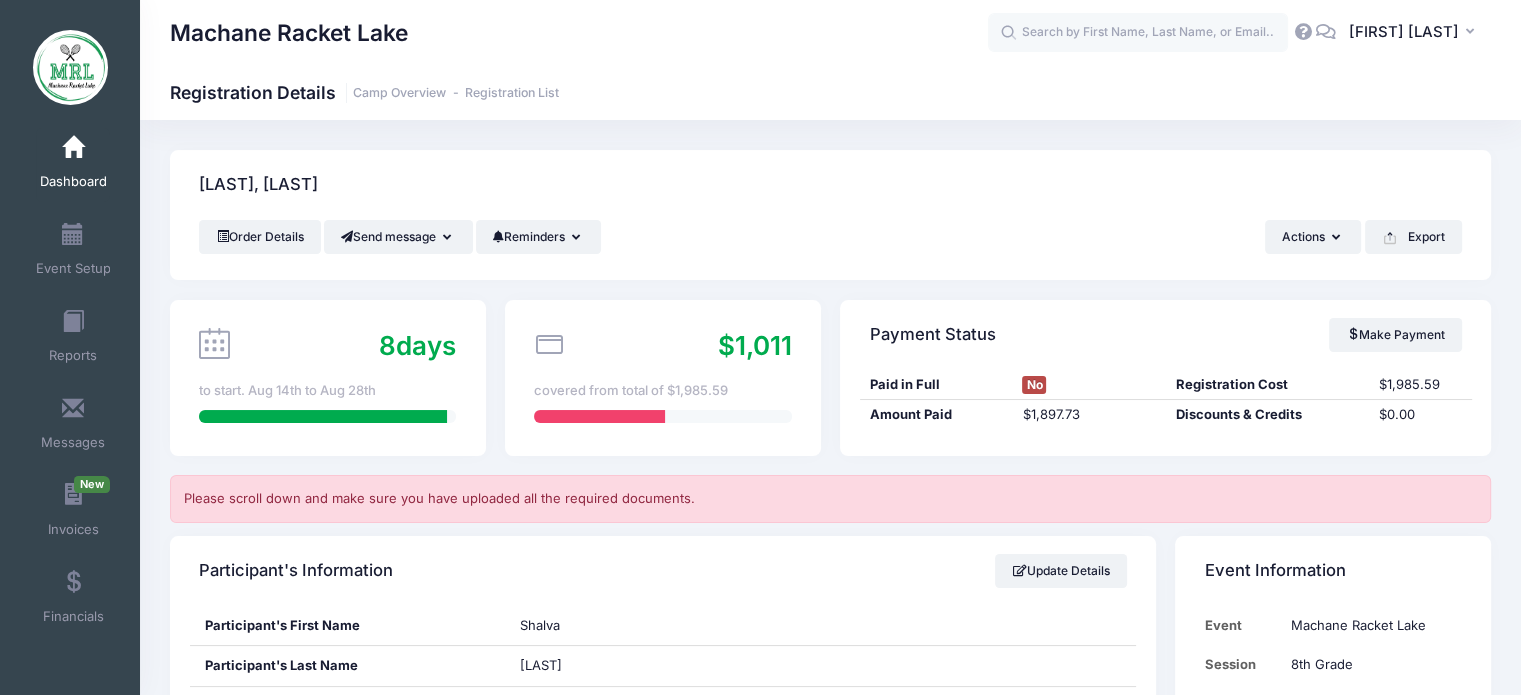 click at bounding box center [73, 148] 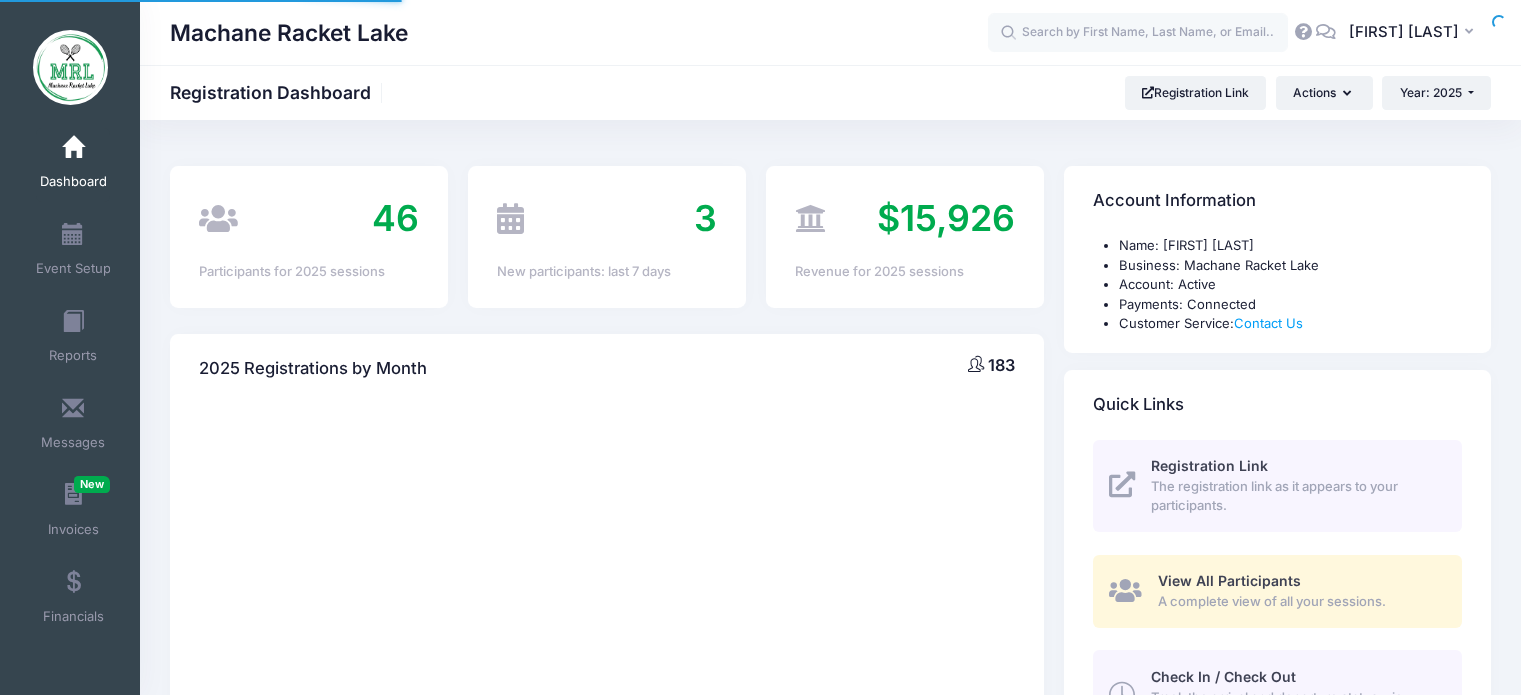 scroll, scrollTop: 0, scrollLeft: 0, axis: both 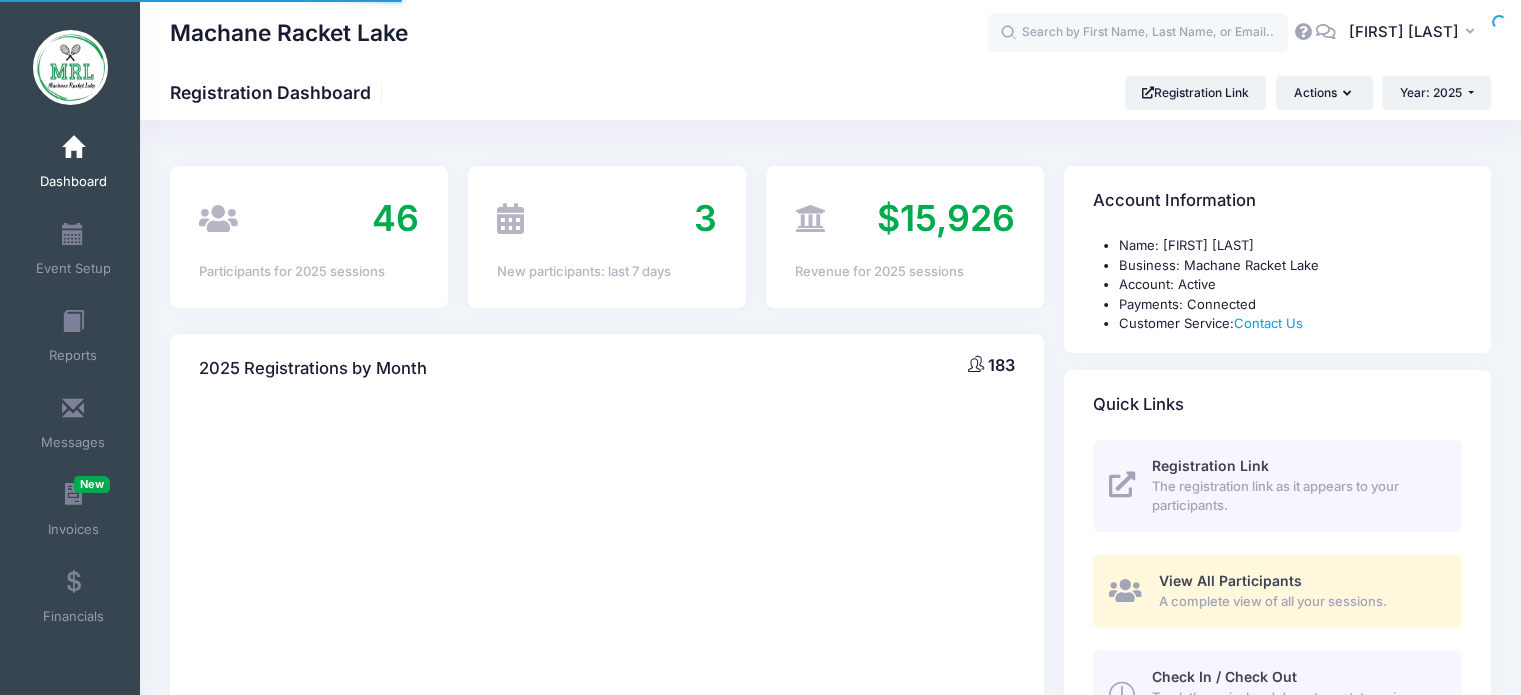 select 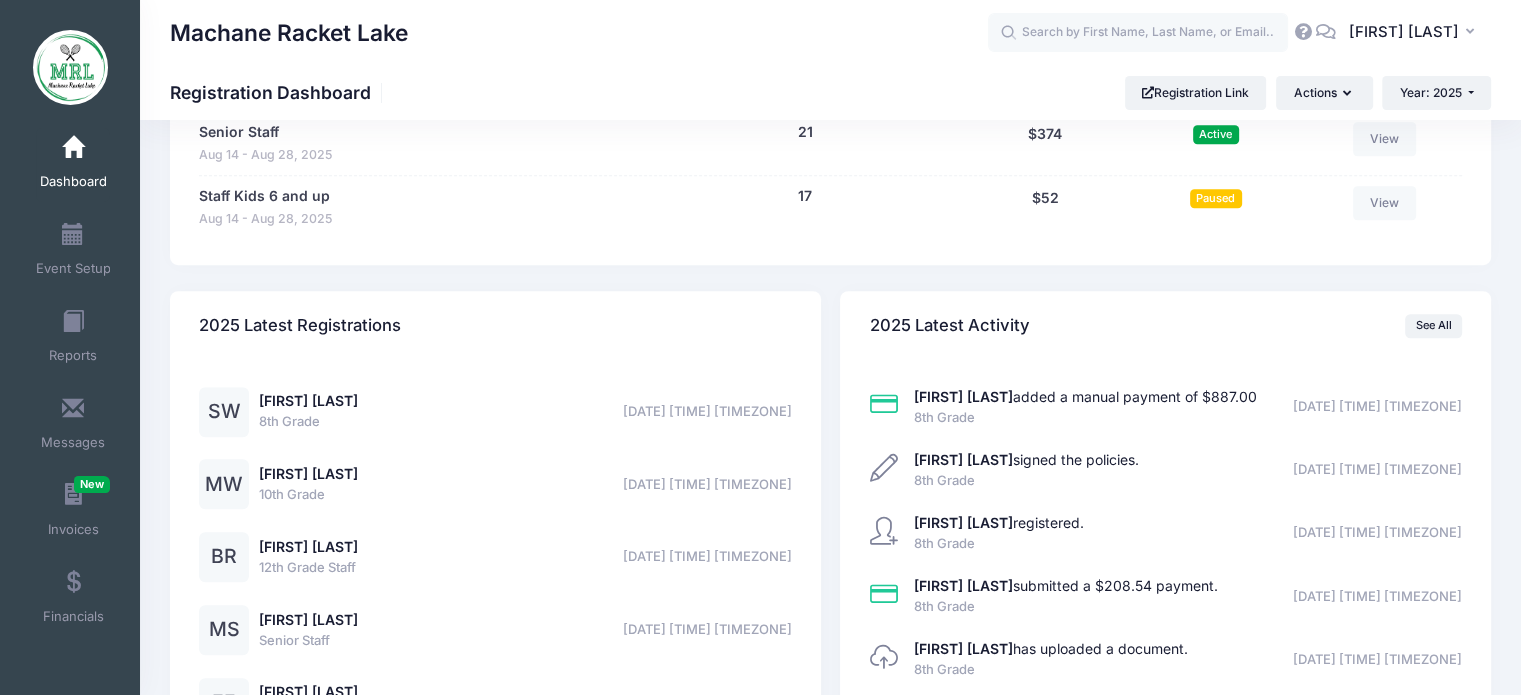 scroll, scrollTop: 1412, scrollLeft: 0, axis: vertical 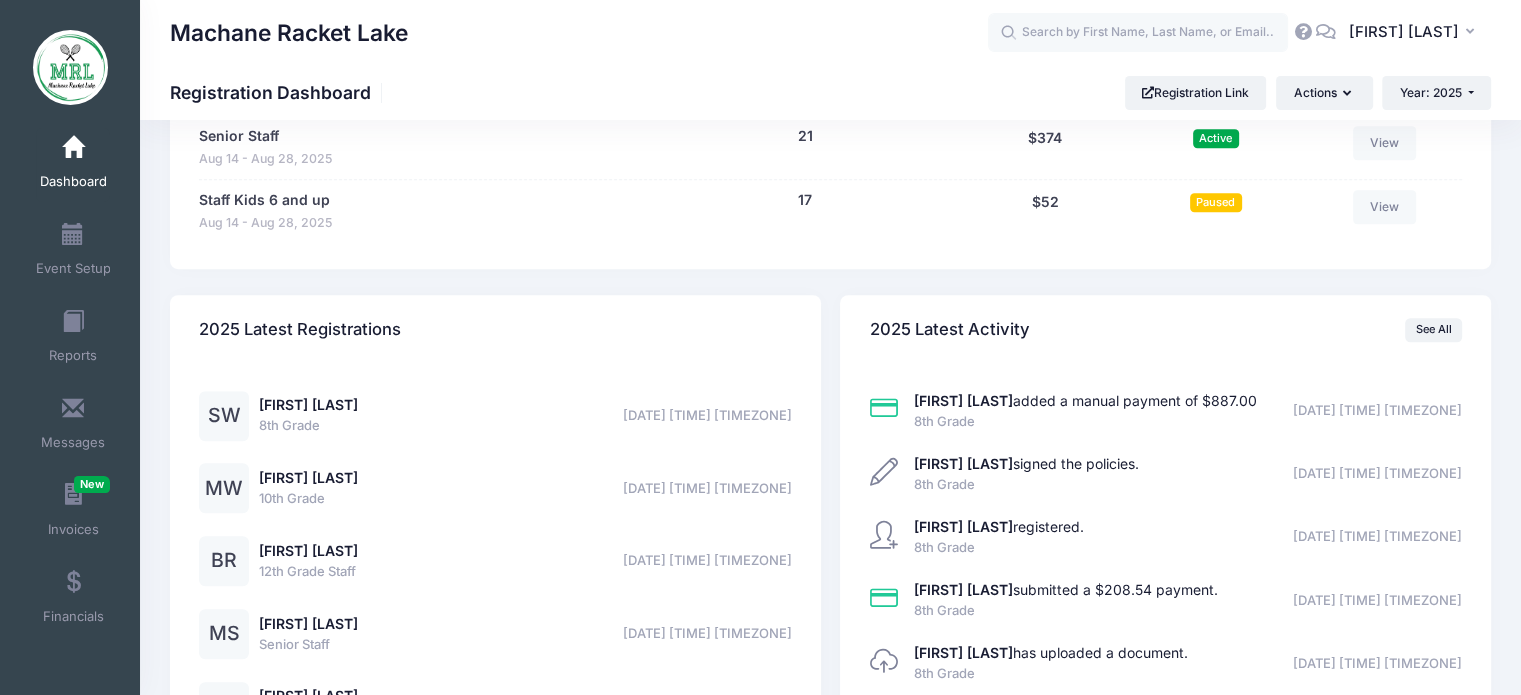 drag, startPoint x: 0, startPoint y: 0, endPoint x: 1535, endPoint y: 540, distance: 1627.2139 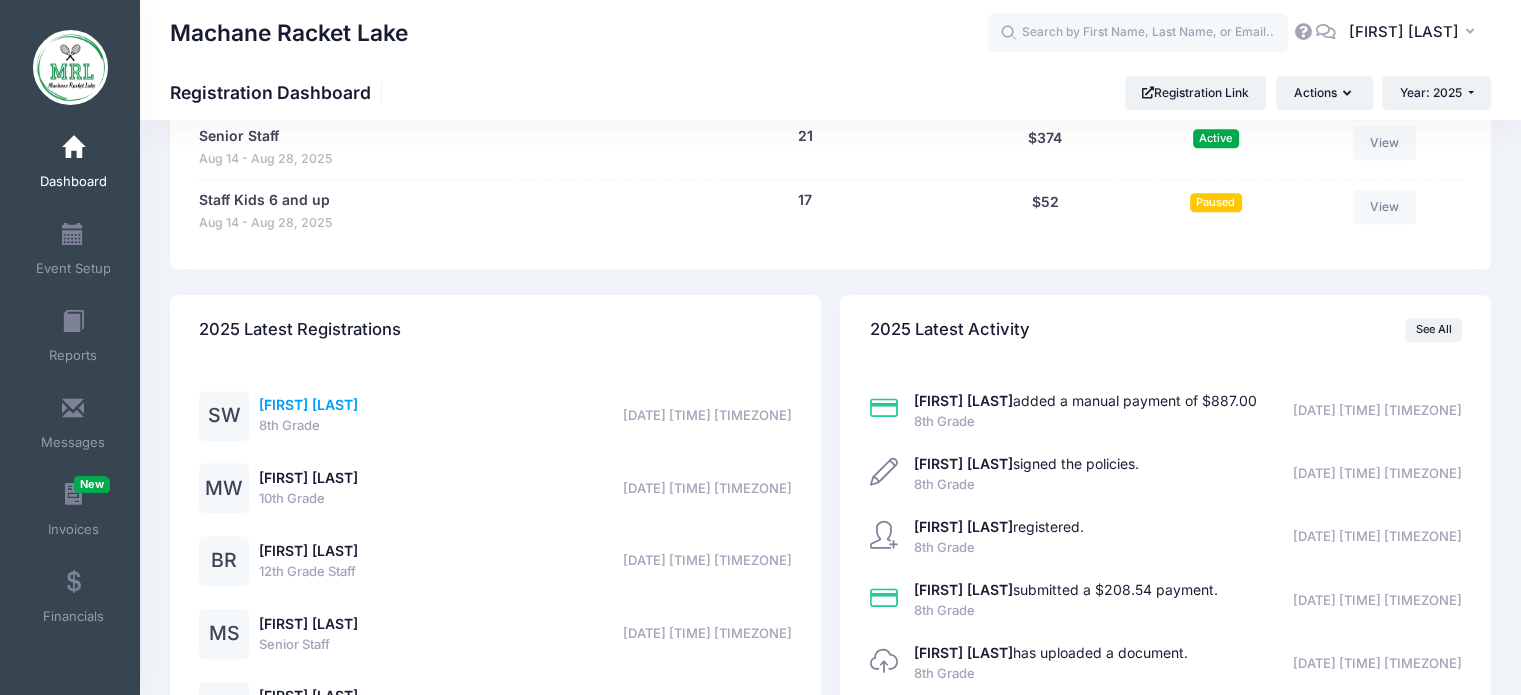 click on "[FIRST] [LAST]" at bounding box center (308, 404) 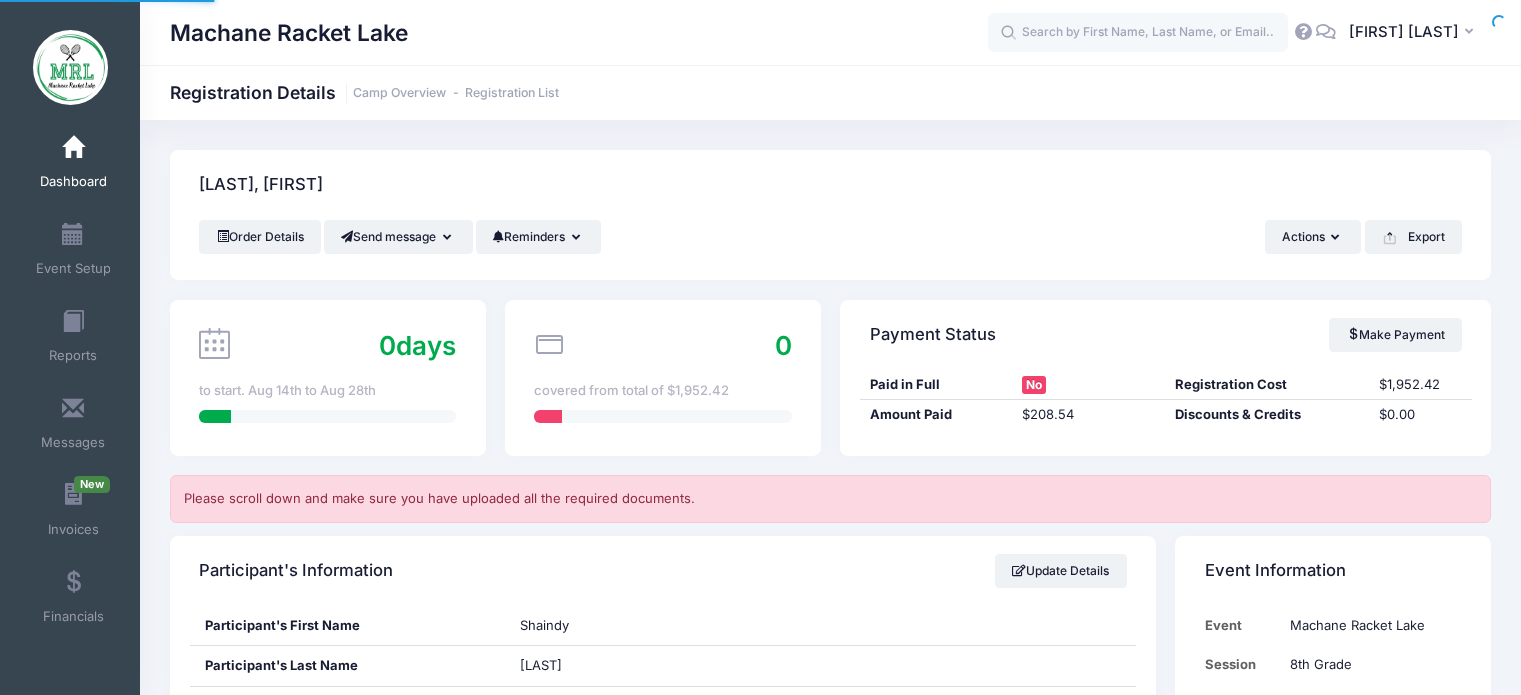 scroll, scrollTop: 0, scrollLeft: 0, axis: both 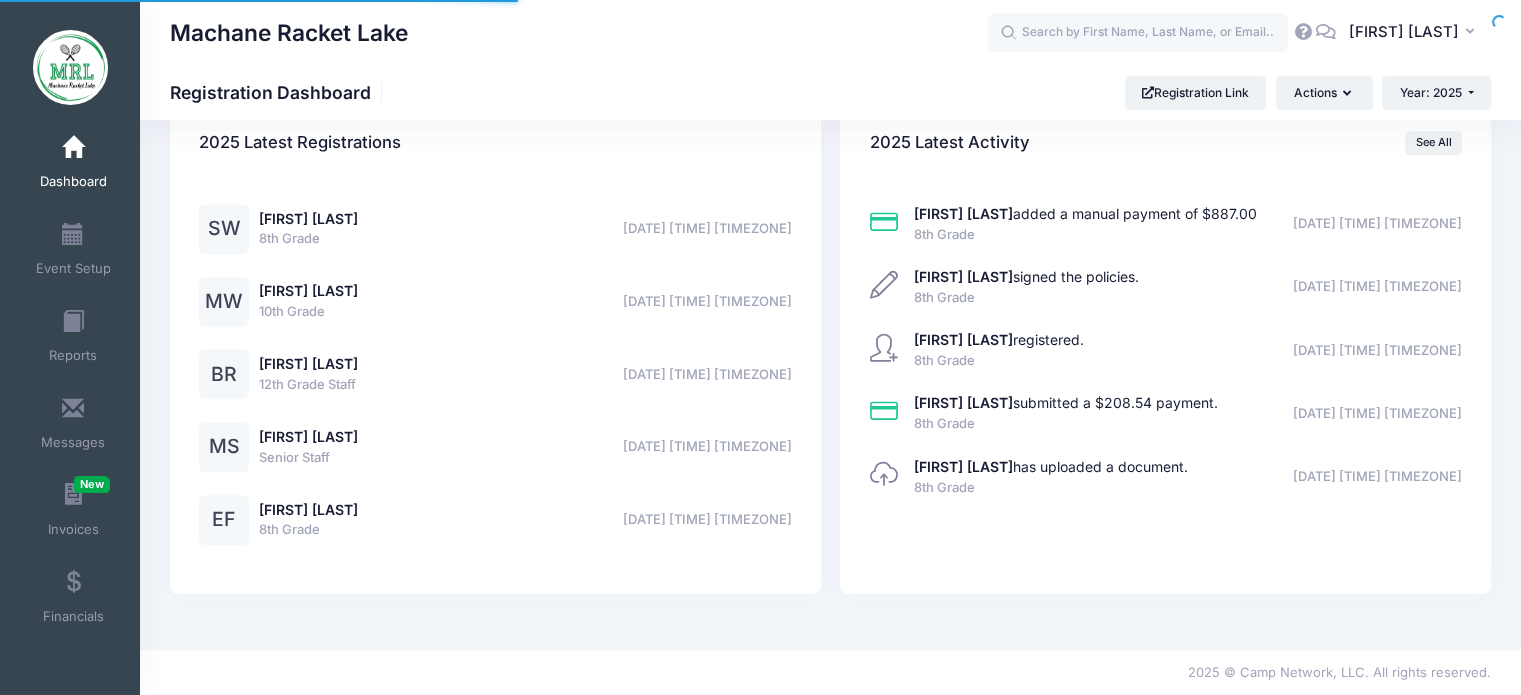 select 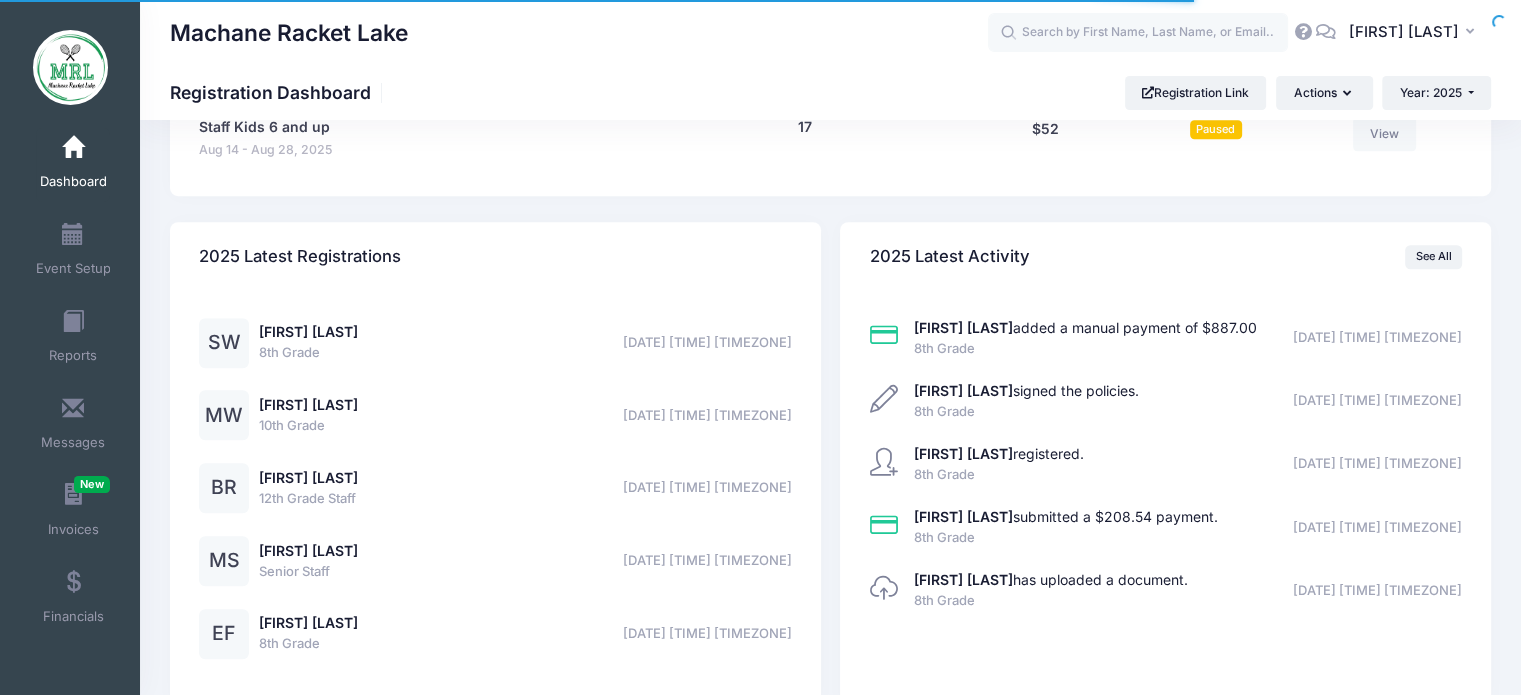 scroll, scrollTop: 1412, scrollLeft: 0, axis: vertical 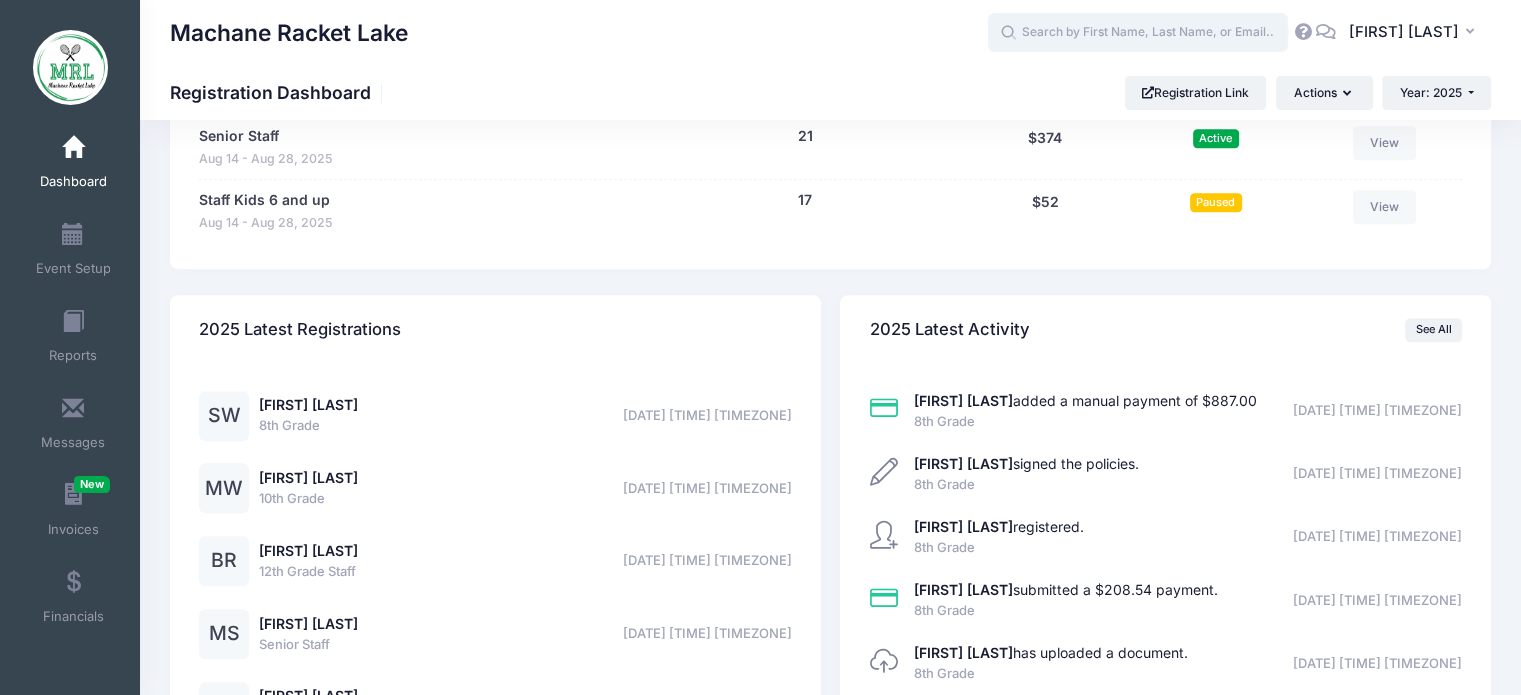 click at bounding box center [1138, 33] 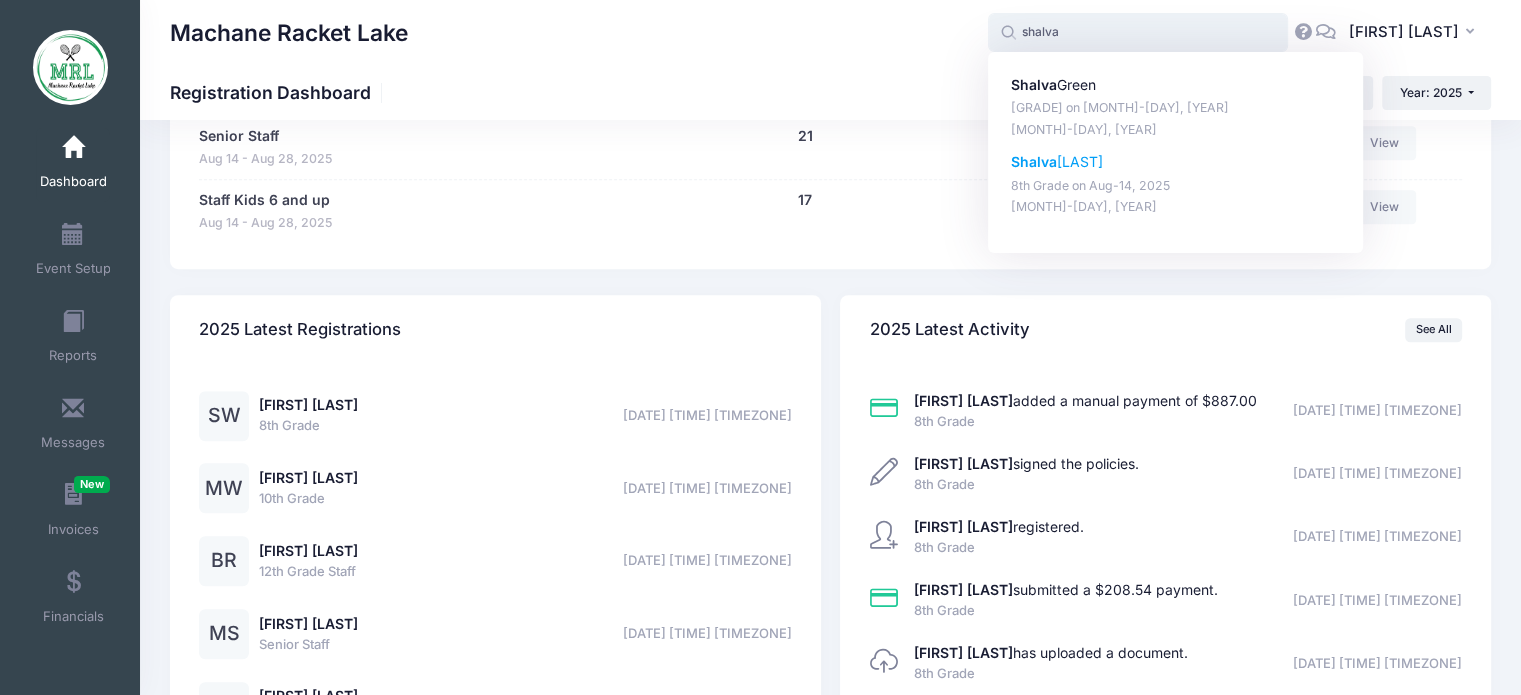 click on "Shalva" 